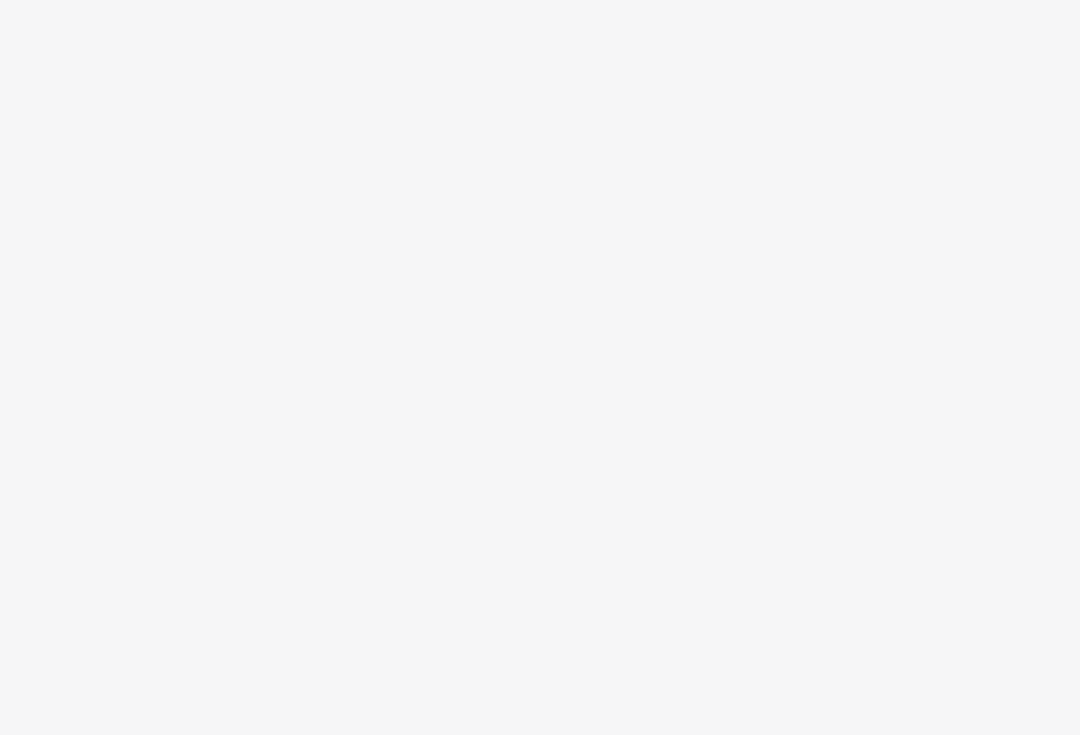 scroll, scrollTop: 0, scrollLeft: 0, axis: both 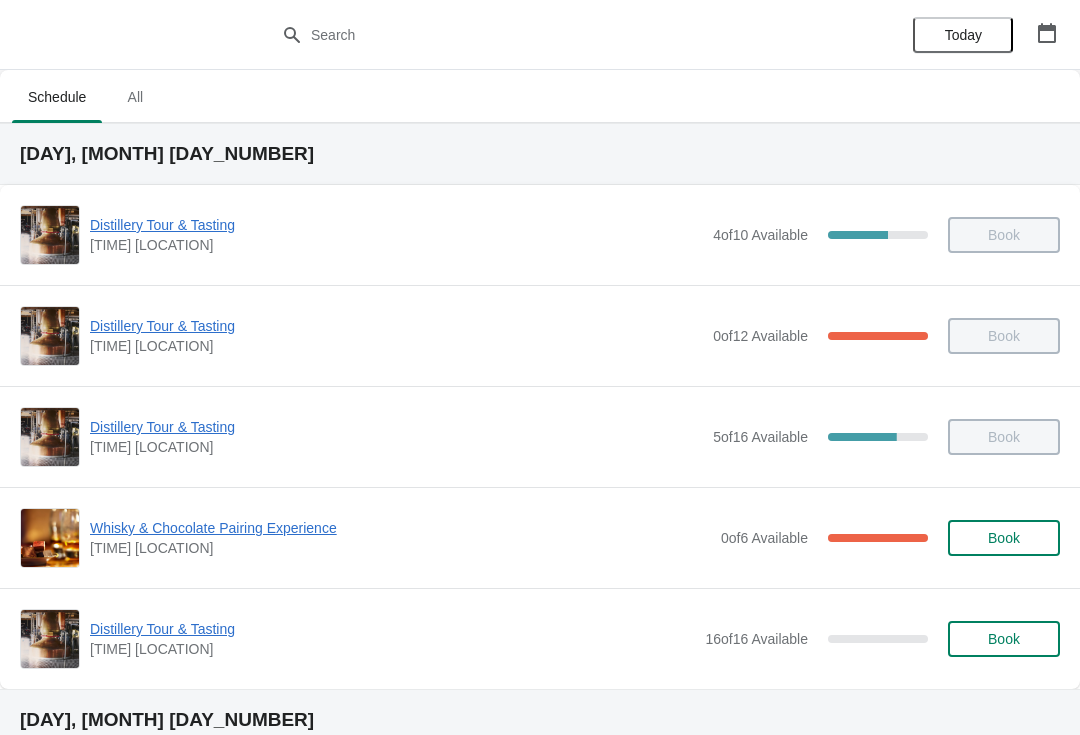 click 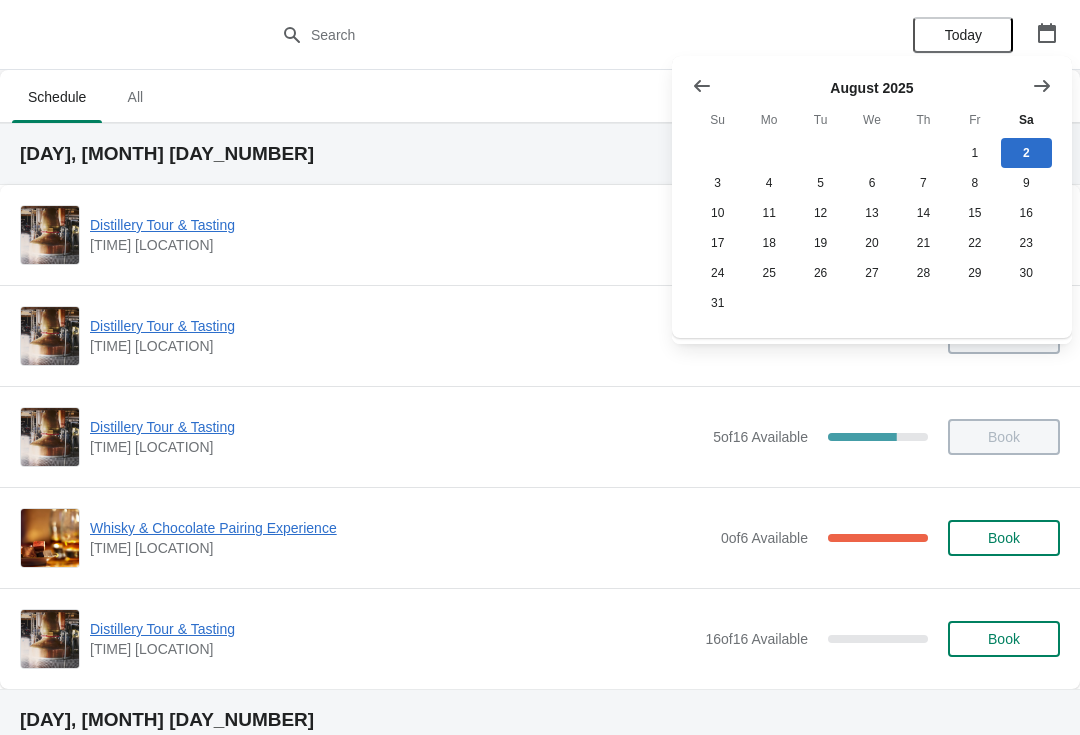 click 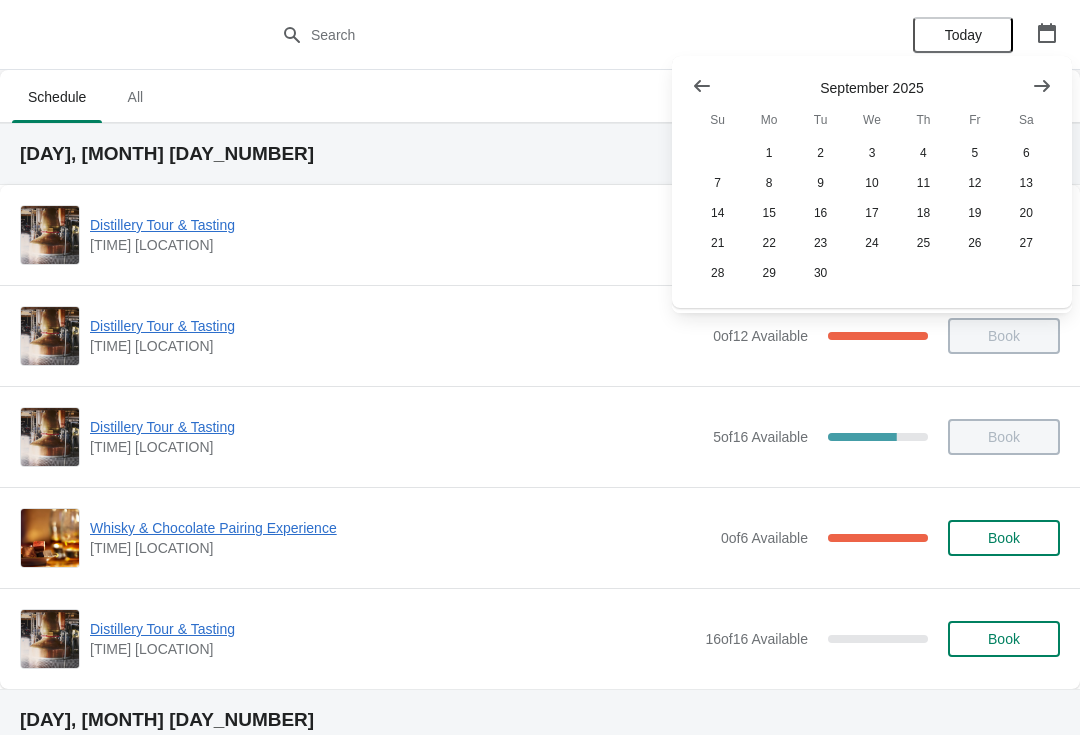 click 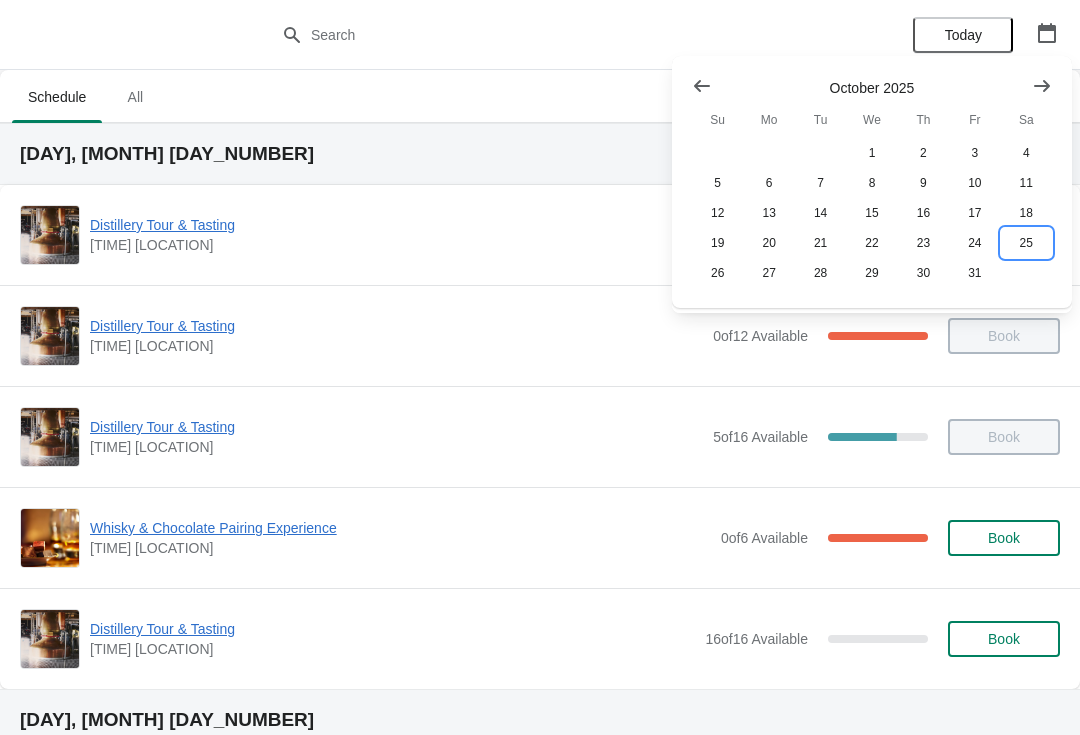 click on "25" at bounding box center (1026, 243) 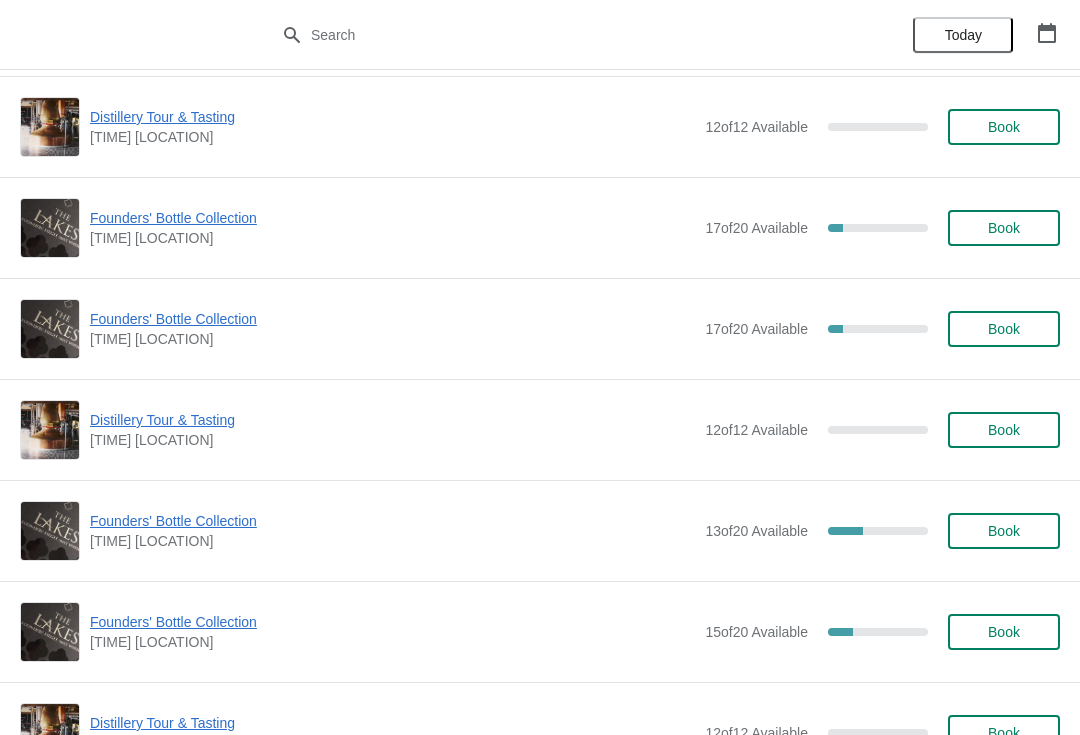 scroll, scrollTop: 1323, scrollLeft: 0, axis: vertical 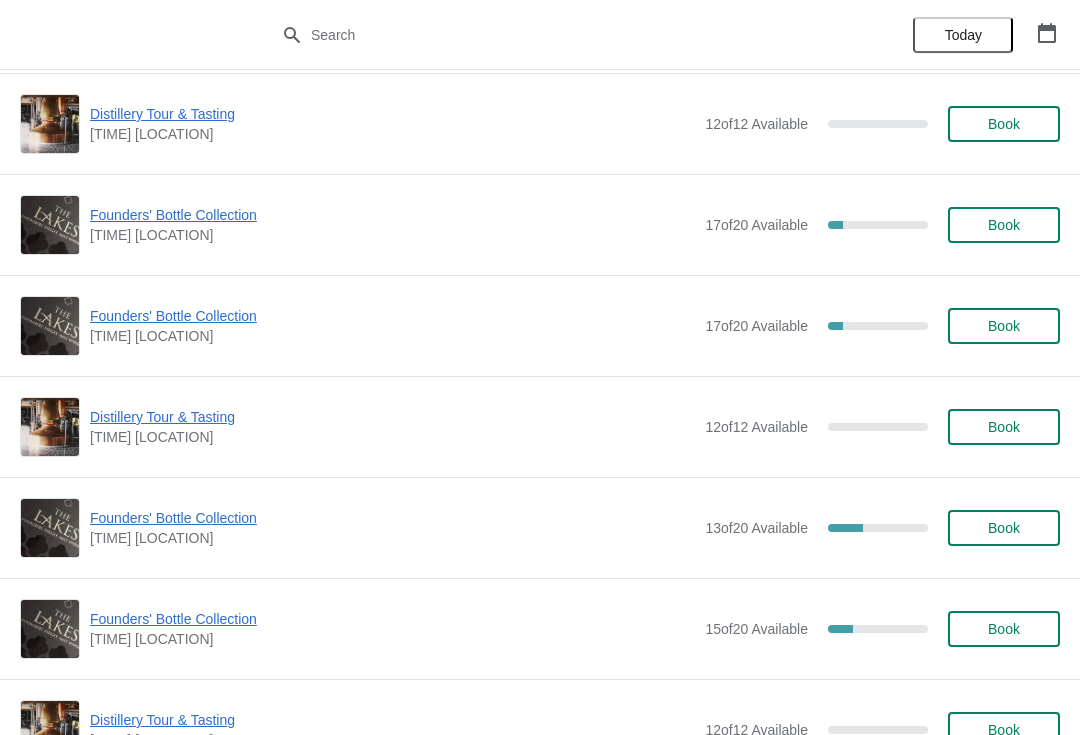 click on "Founders' Bottle Collection" at bounding box center [392, 518] 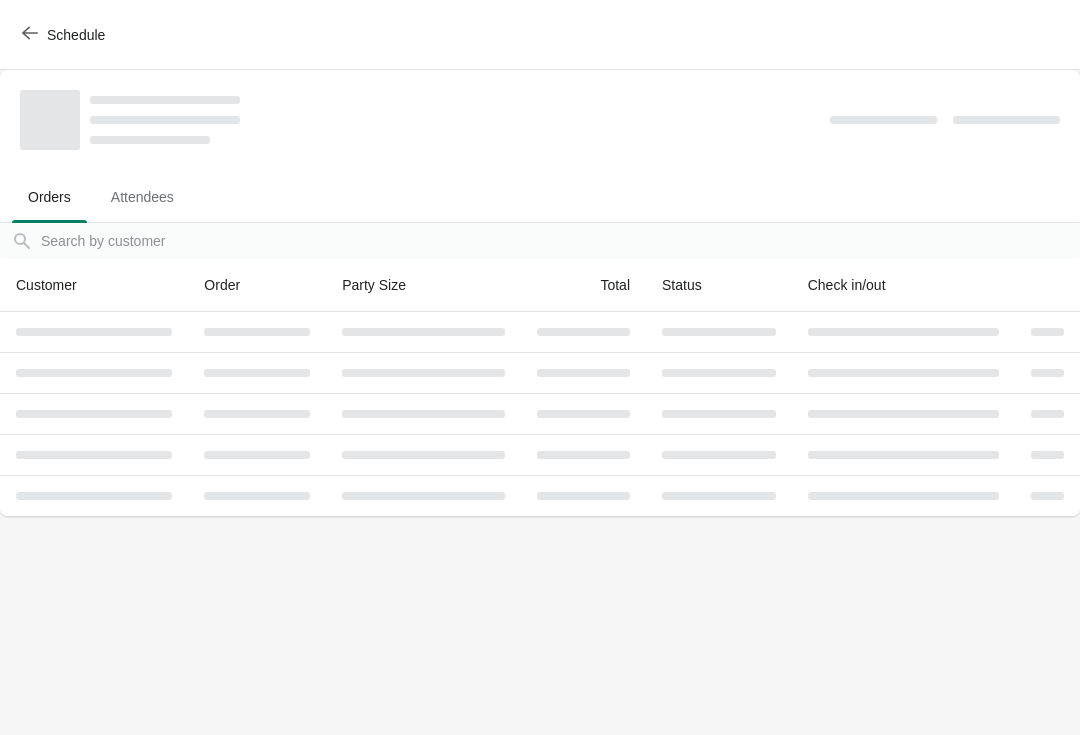 scroll, scrollTop: 0, scrollLeft: 0, axis: both 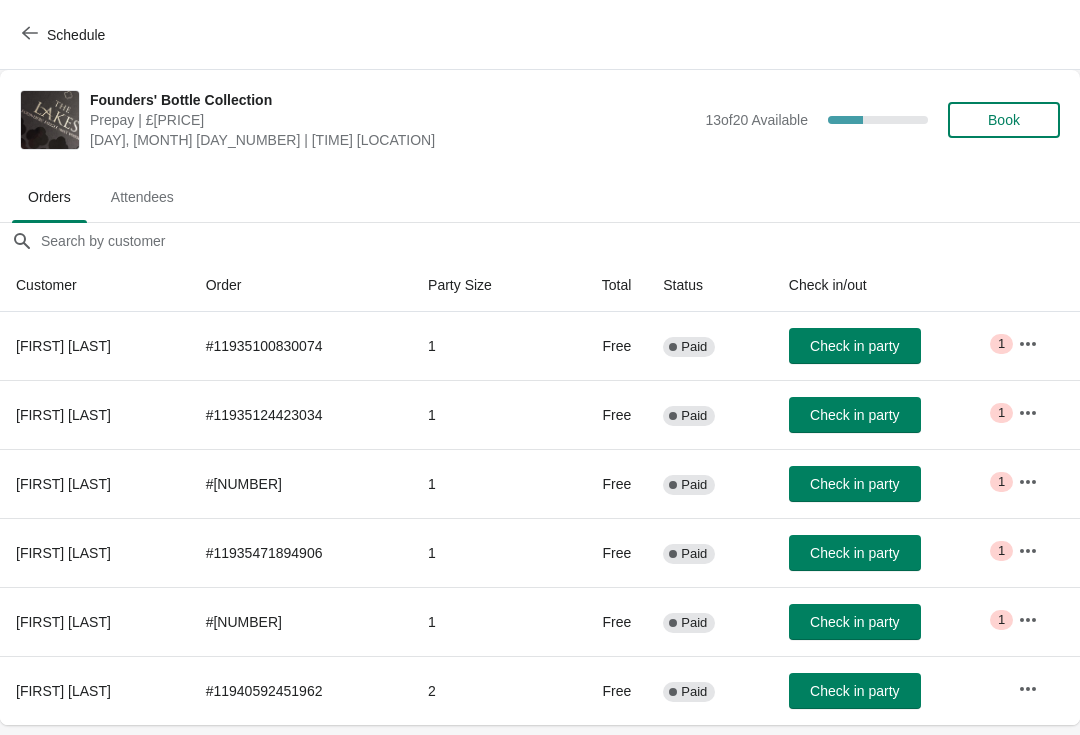click 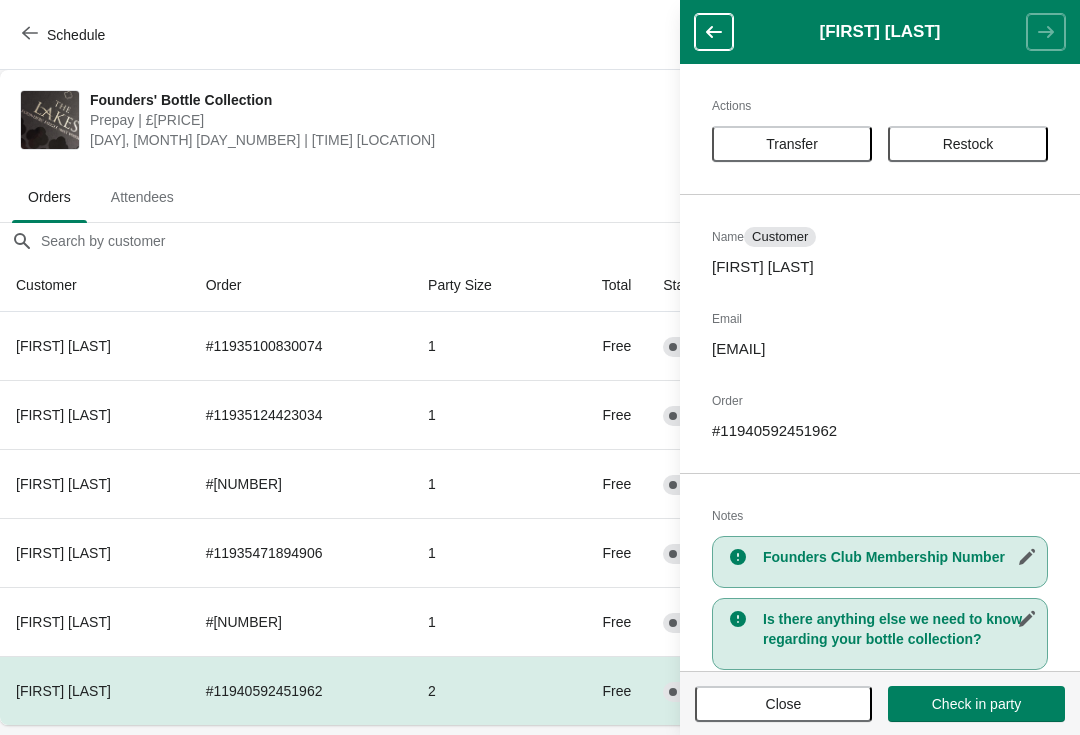click on "Transfer" at bounding box center [792, 144] 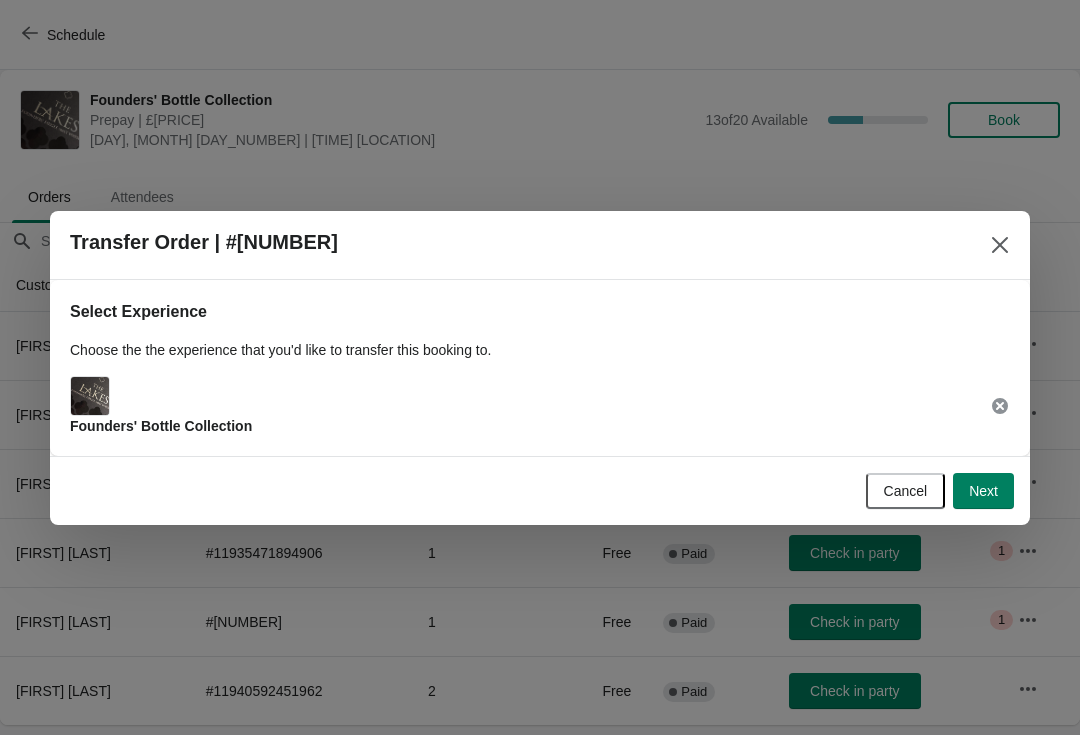 click on "Next" at bounding box center (983, 491) 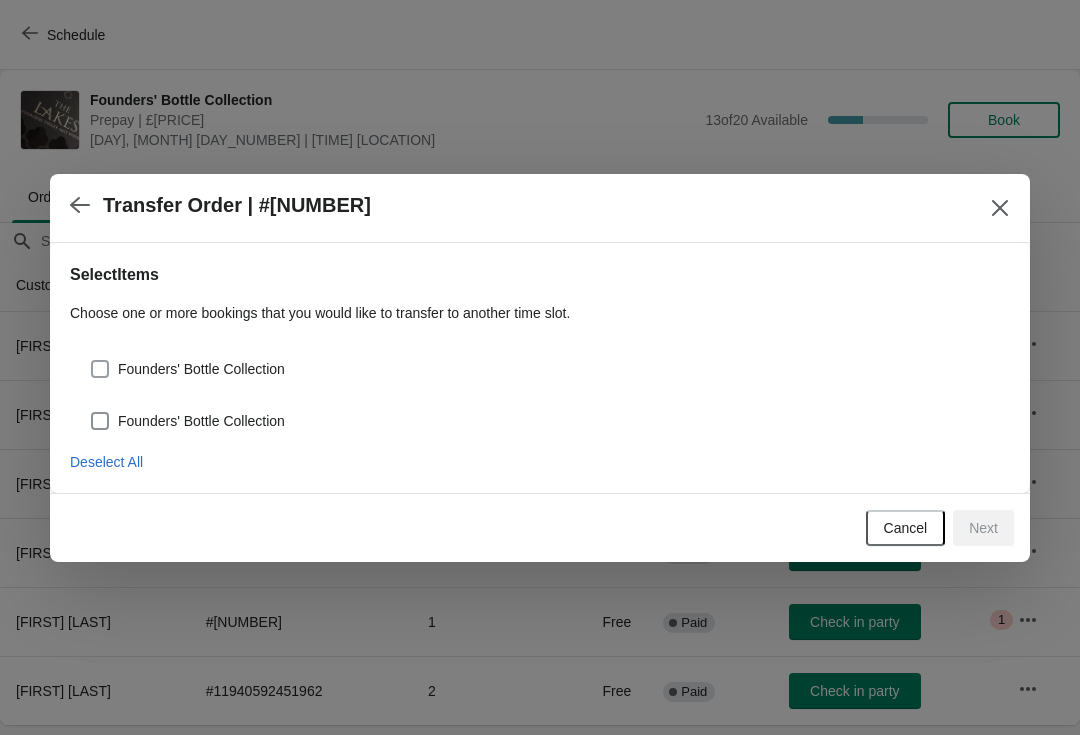 click at bounding box center (100, 369) 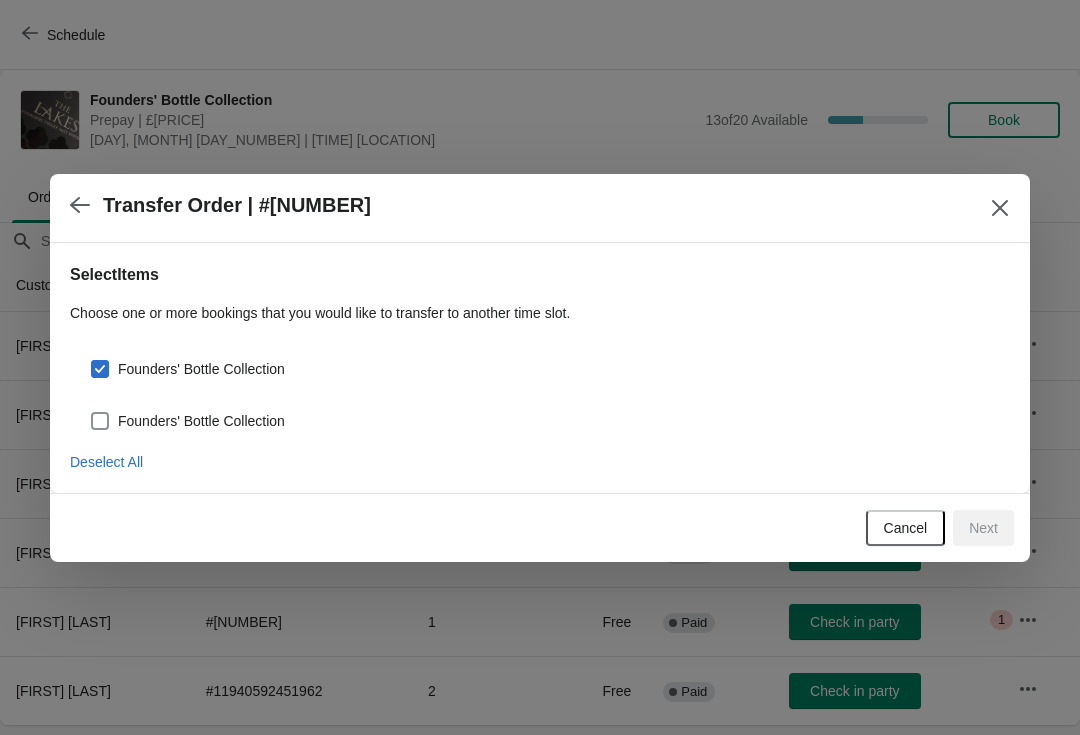 checkbox on "true" 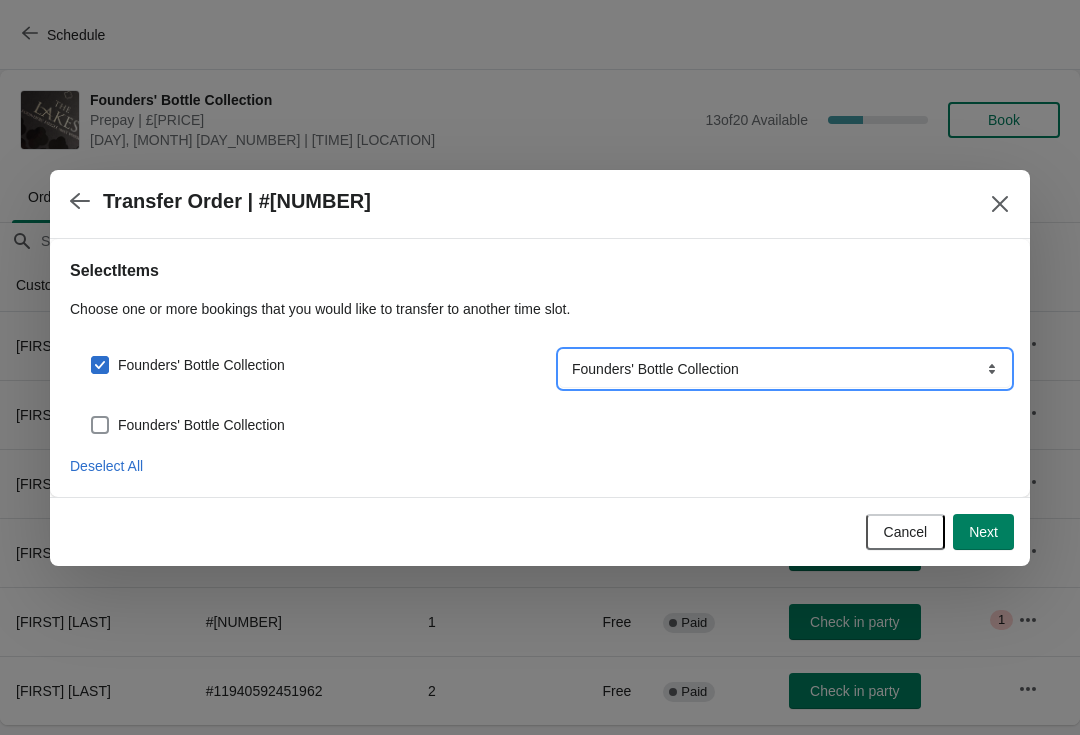 click on "Founders' Bottle Collection" at bounding box center (785, 369) 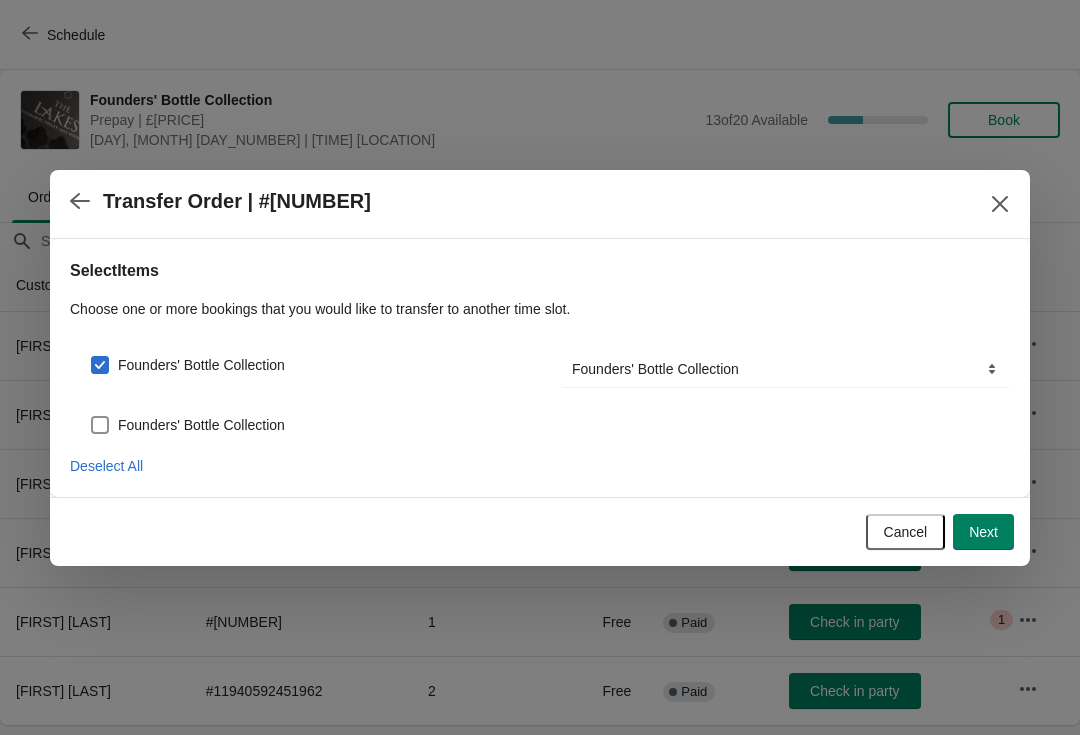 click on "Next" at bounding box center (983, 532) 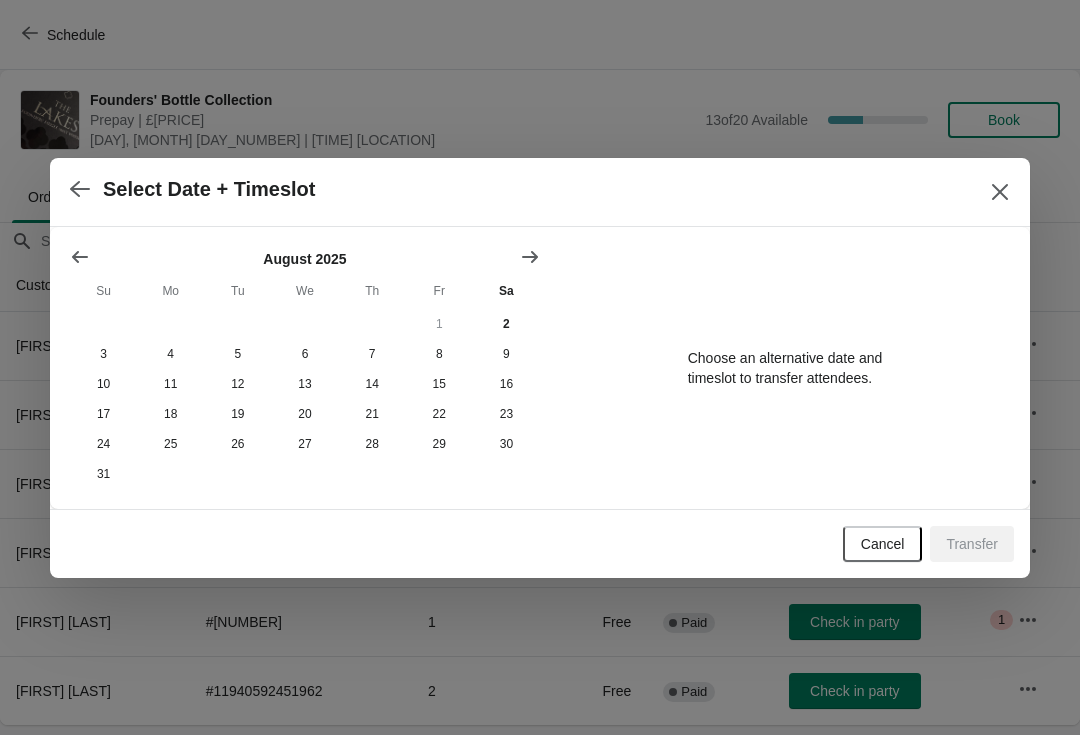 click 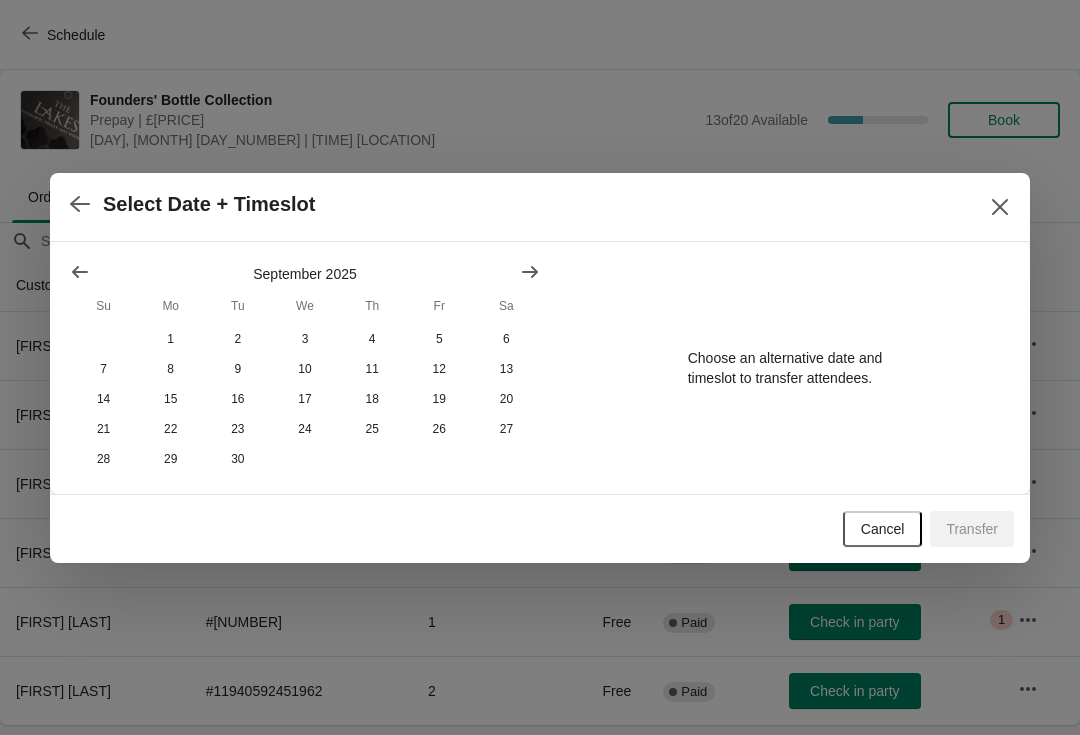 click at bounding box center [530, 272] 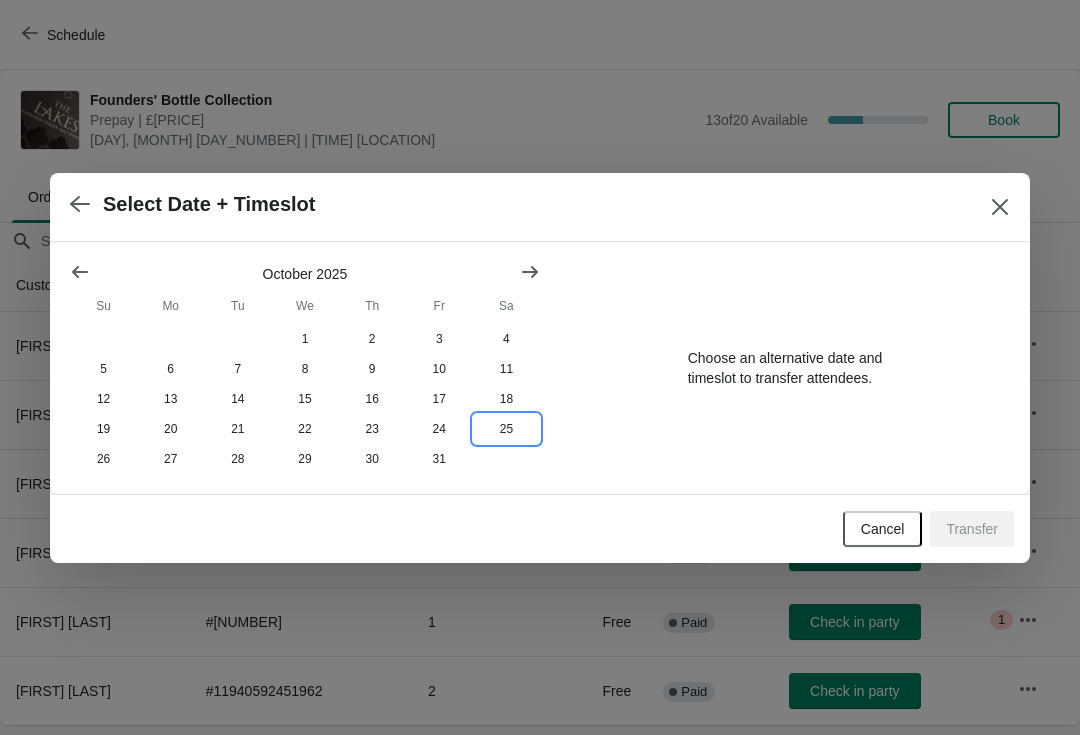 click on "25" at bounding box center [506, 429] 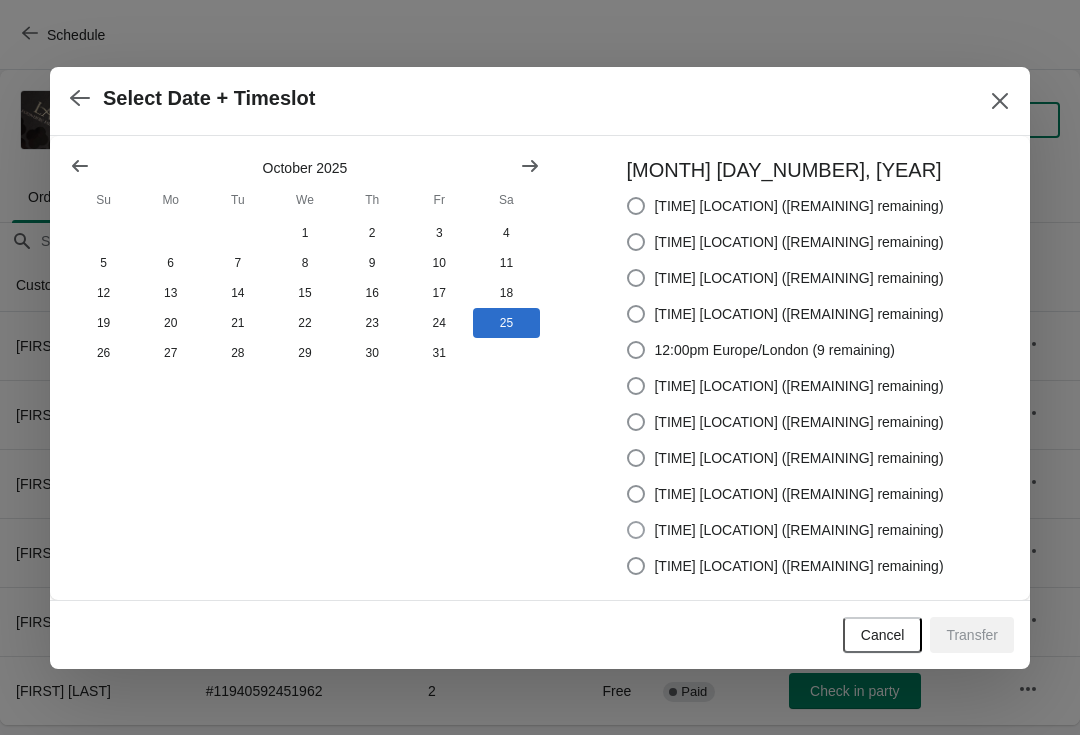 click at bounding box center (636, 530) 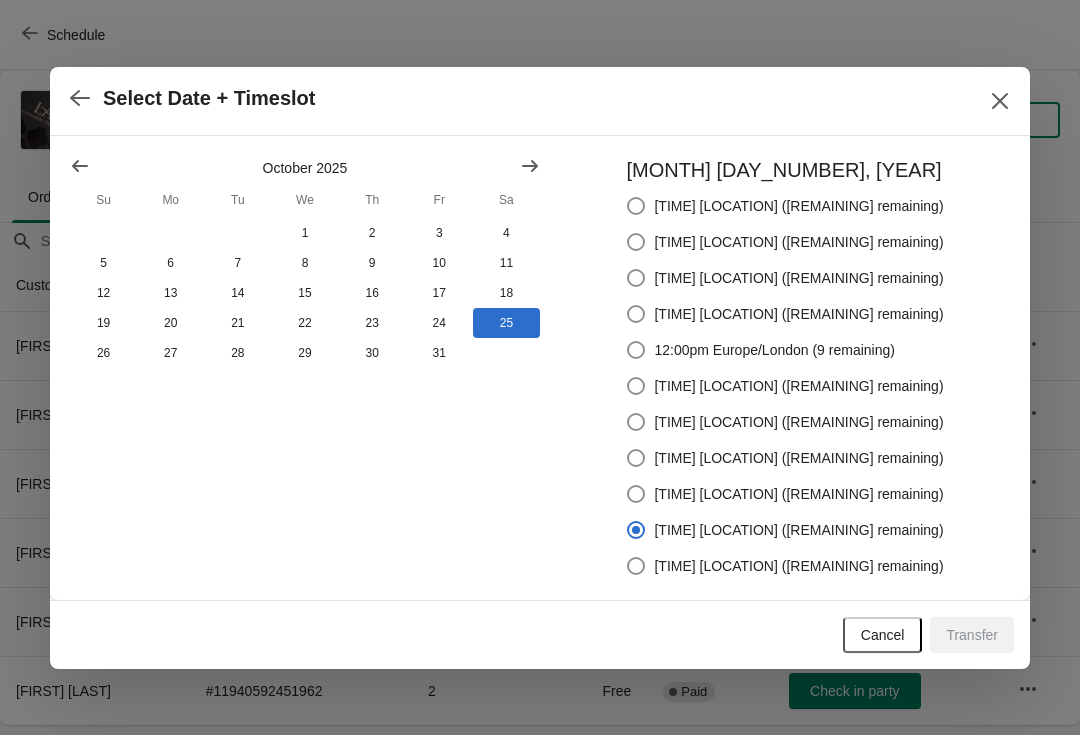 radio on "true" 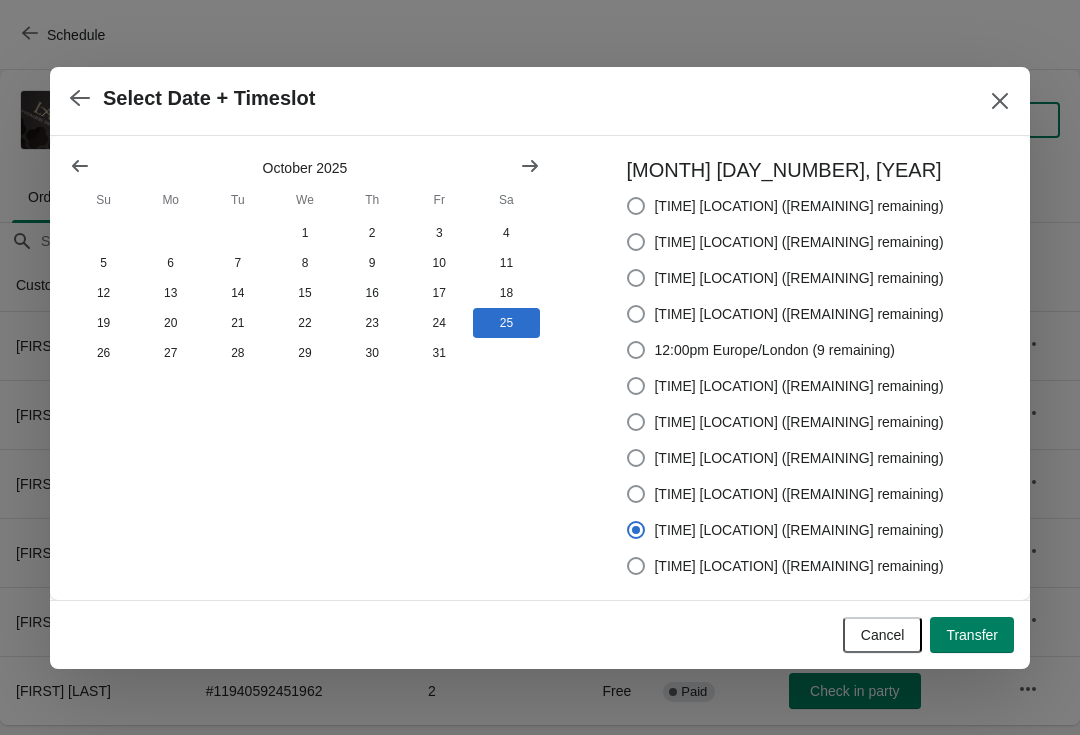 click on "Transfer" at bounding box center (972, 635) 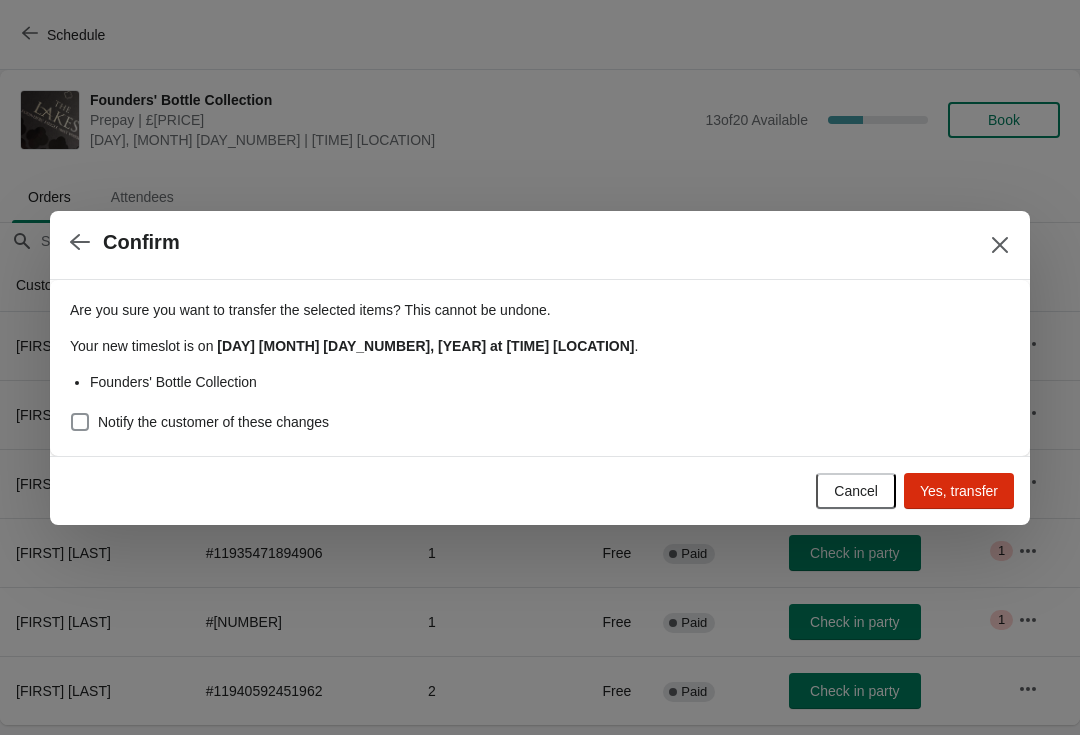 click on "Yes, transfer" at bounding box center [959, 491] 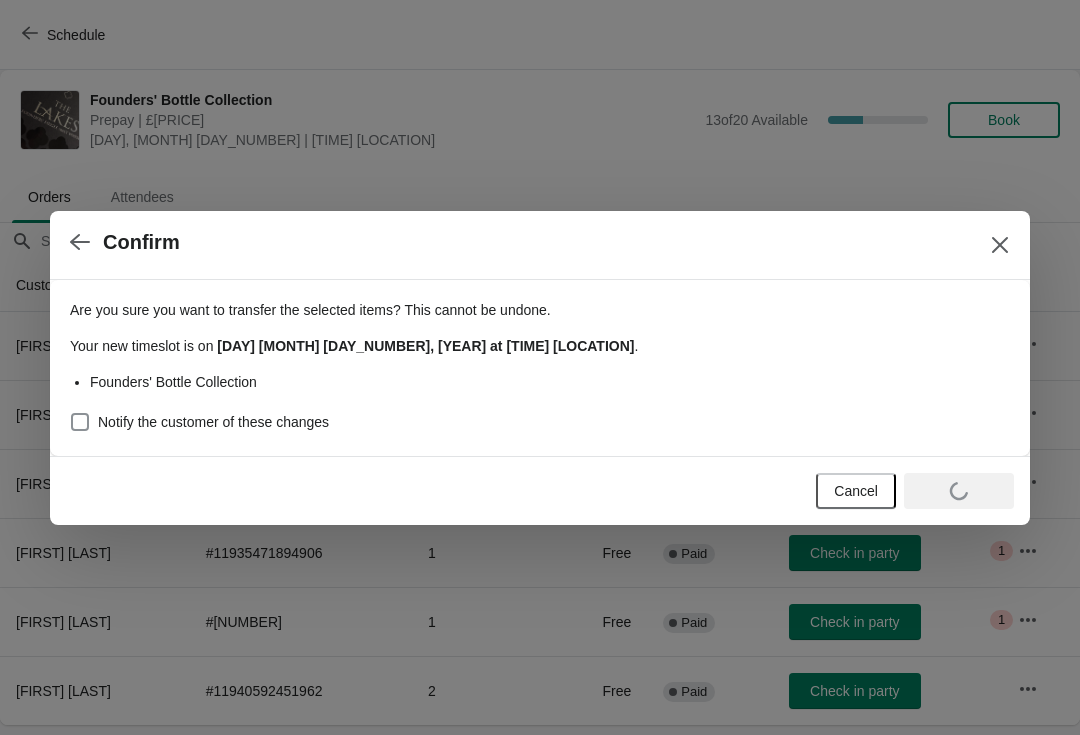 click on "Are you sure you want to transfer the selected   items ? This cannot be undone. Your new timeslot is on   [DAY] [MONTH] [YEAR] at [TIME] [LOCATION] . Founders' Bottle Collection Notify the customer of these changes" at bounding box center (540, 360) 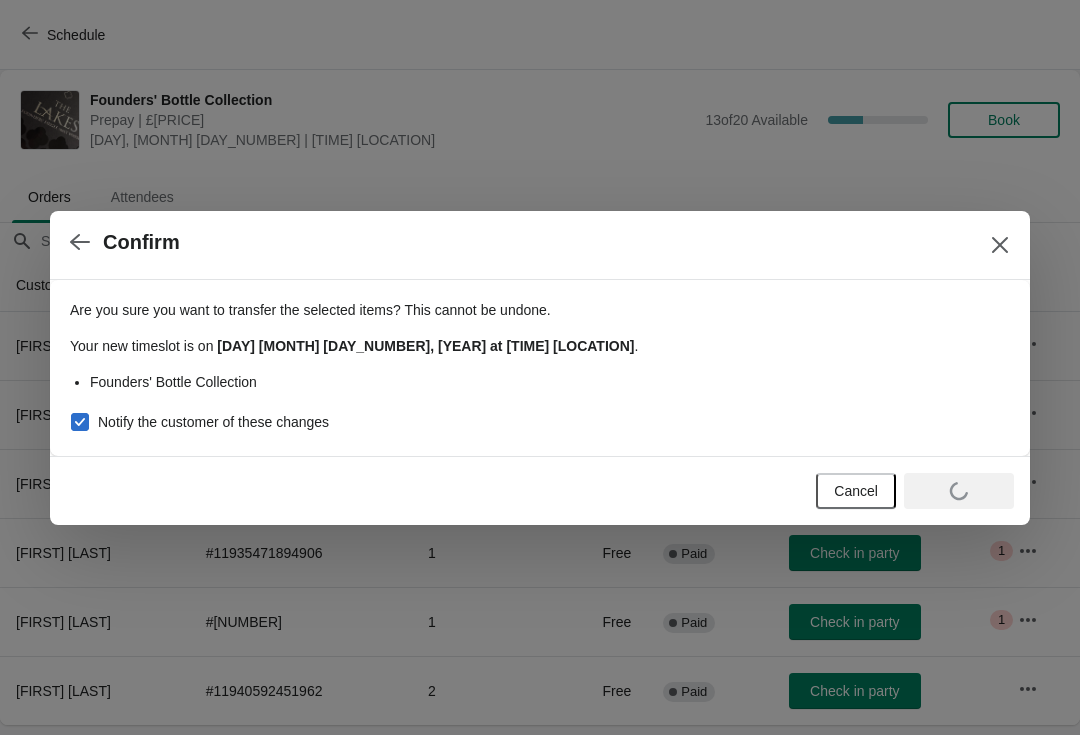 checkbox on "true" 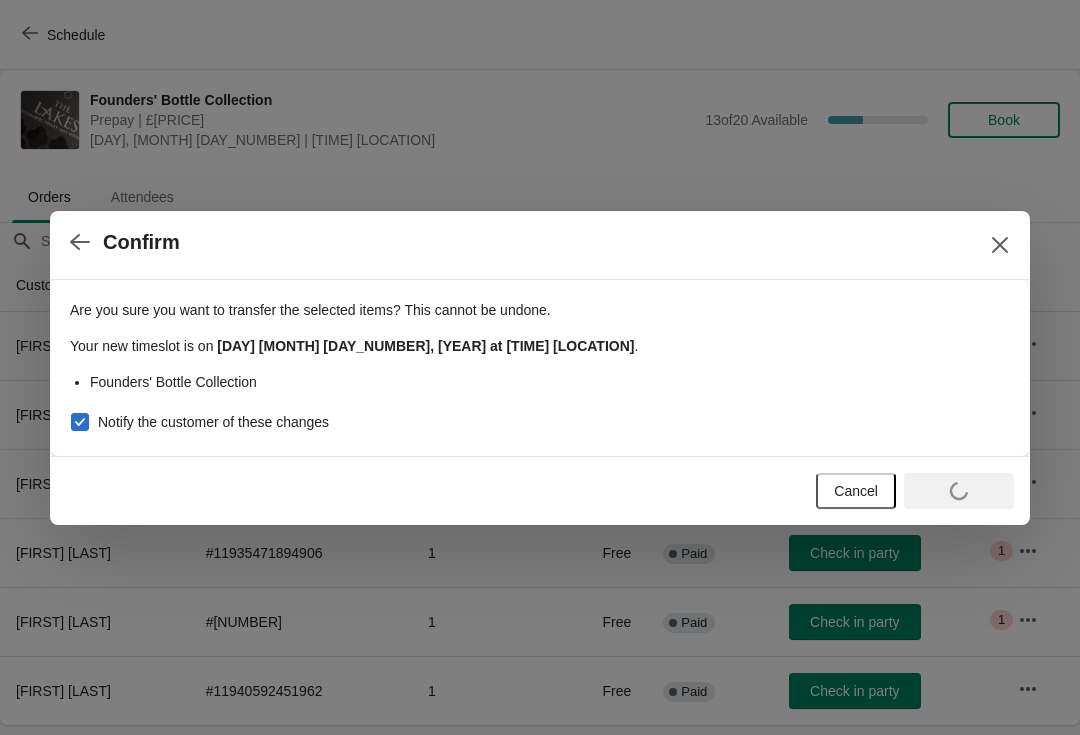 click 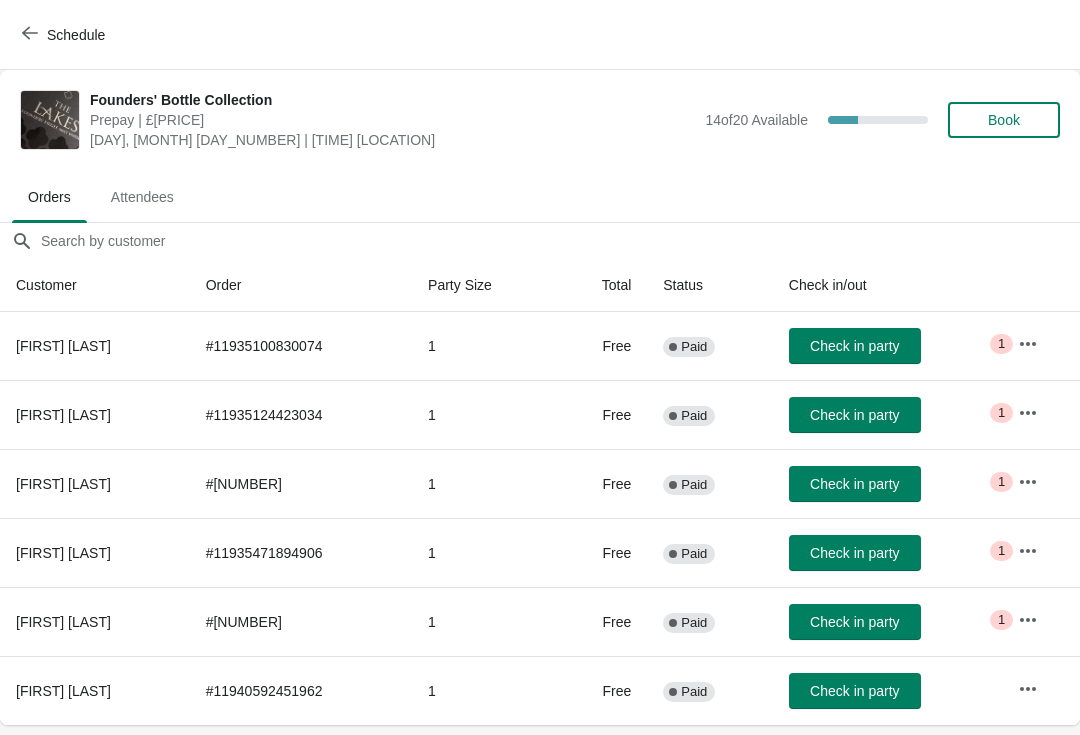 click 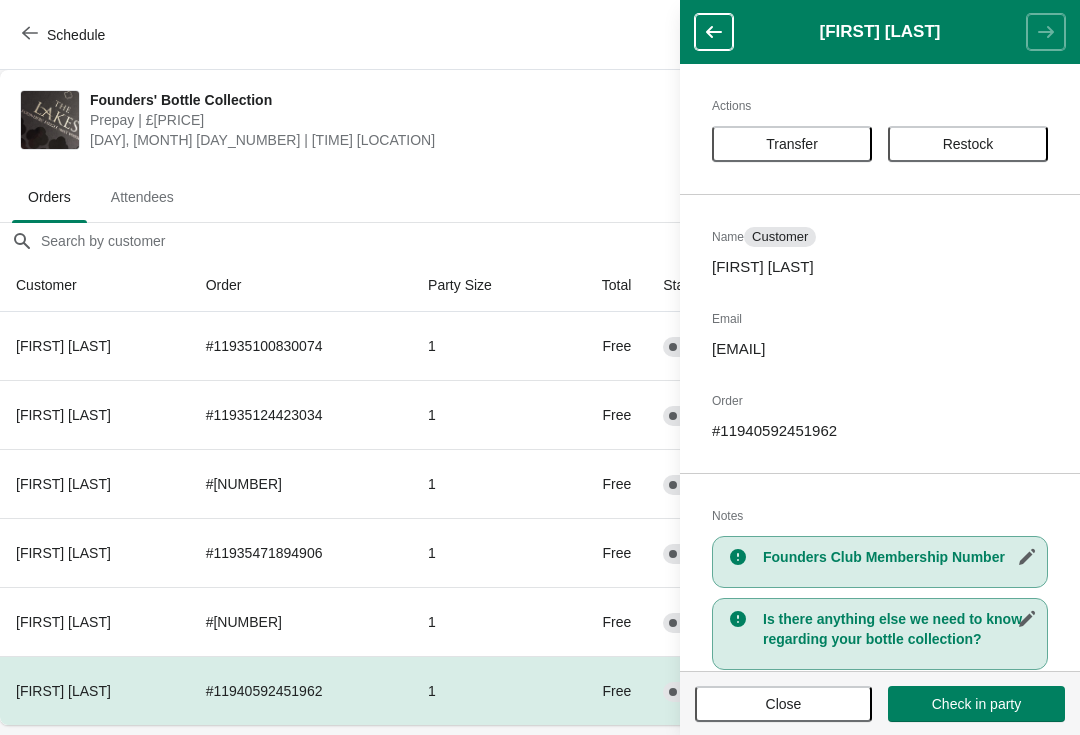click on "Transfer" at bounding box center [792, 144] 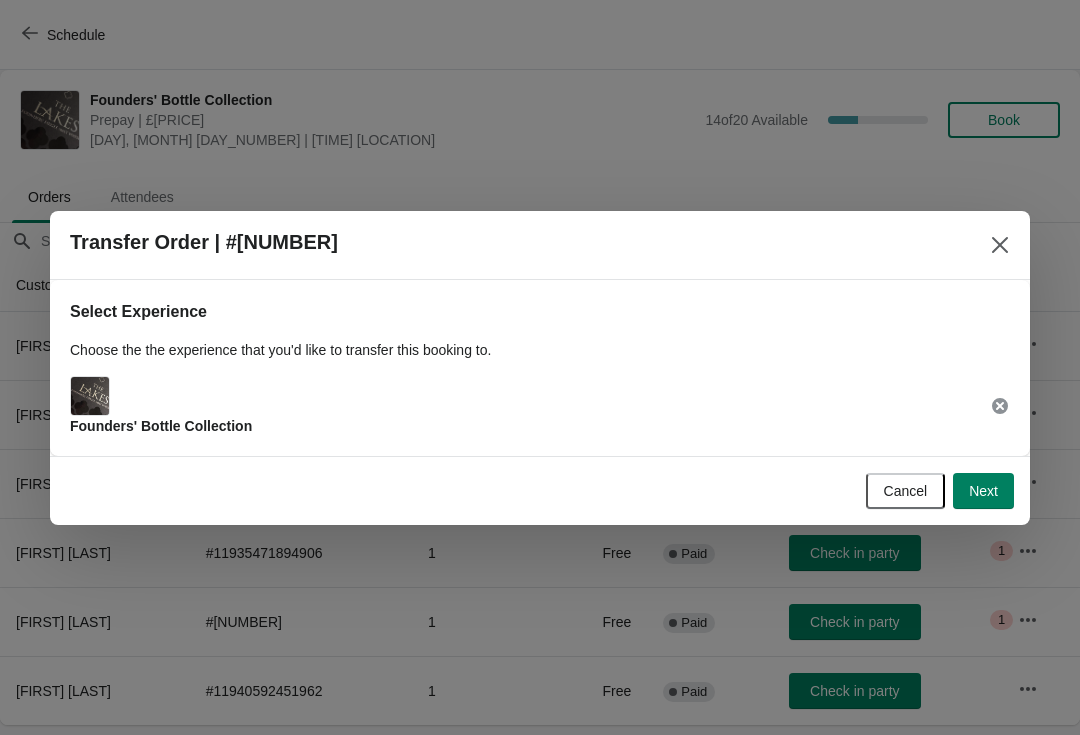 click on "Next" at bounding box center [983, 491] 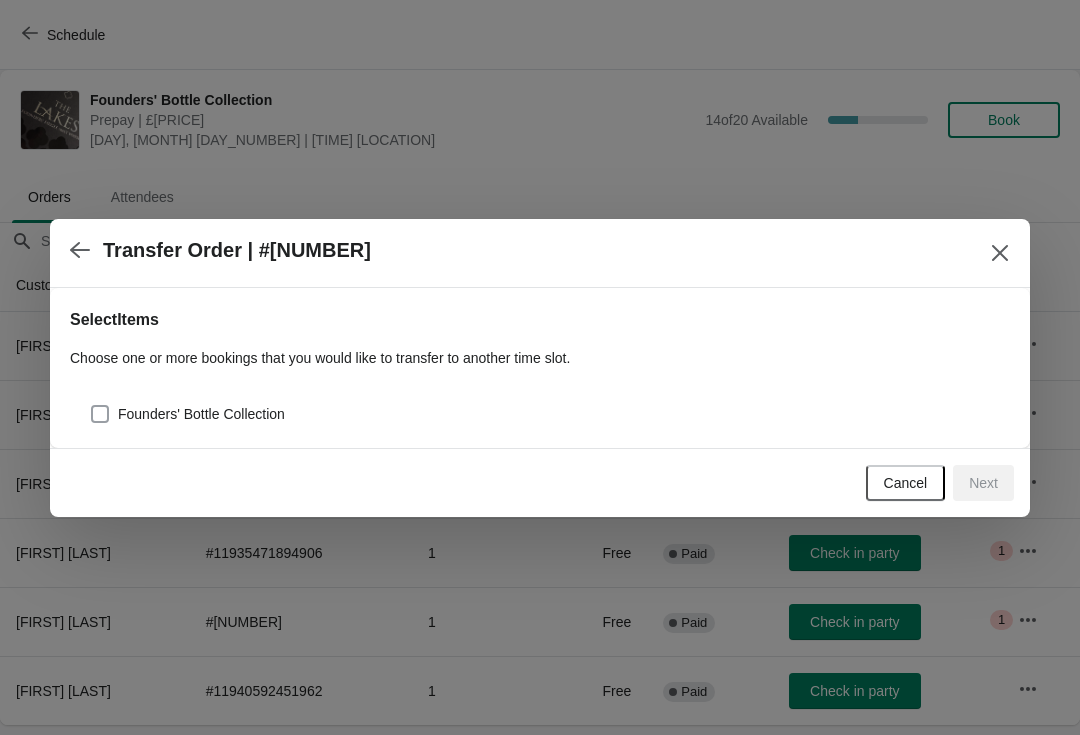 click at bounding box center (100, 414) 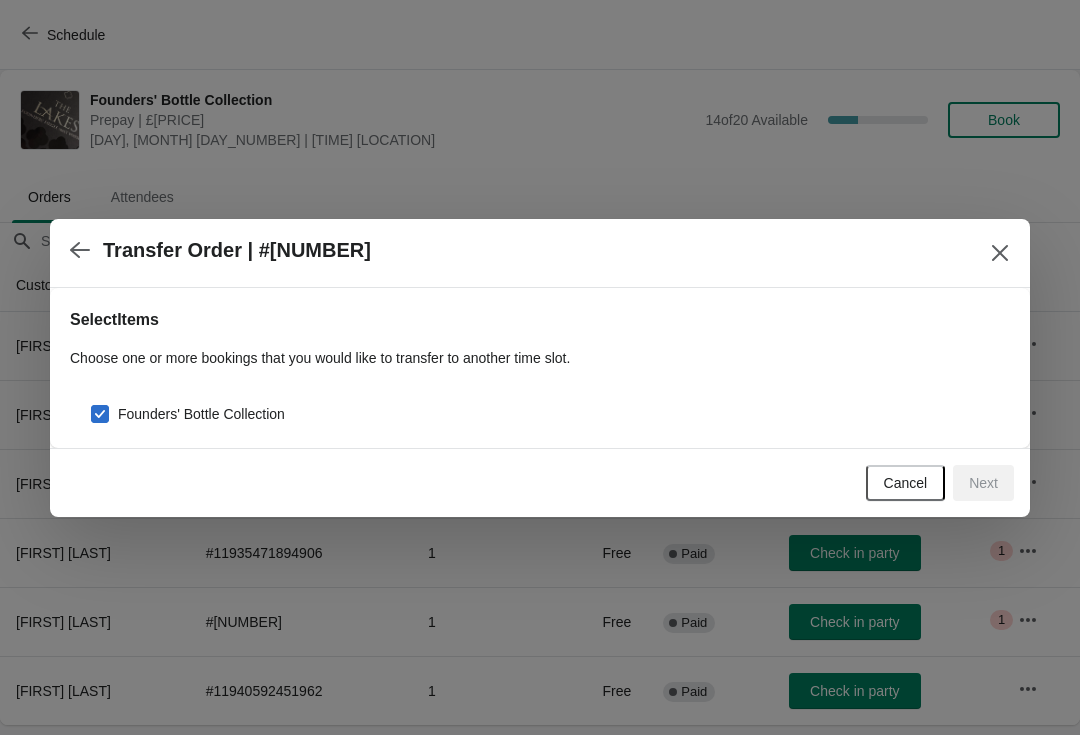 checkbox on "true" 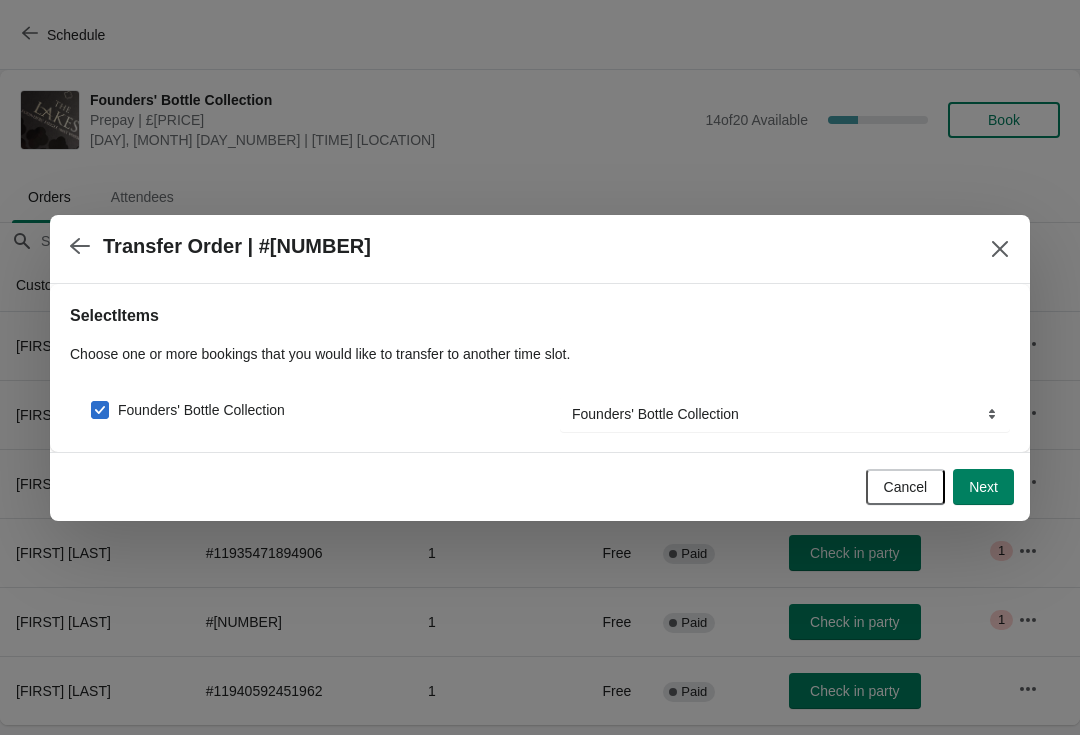 click on "Next" at bounding box center (983, 487) 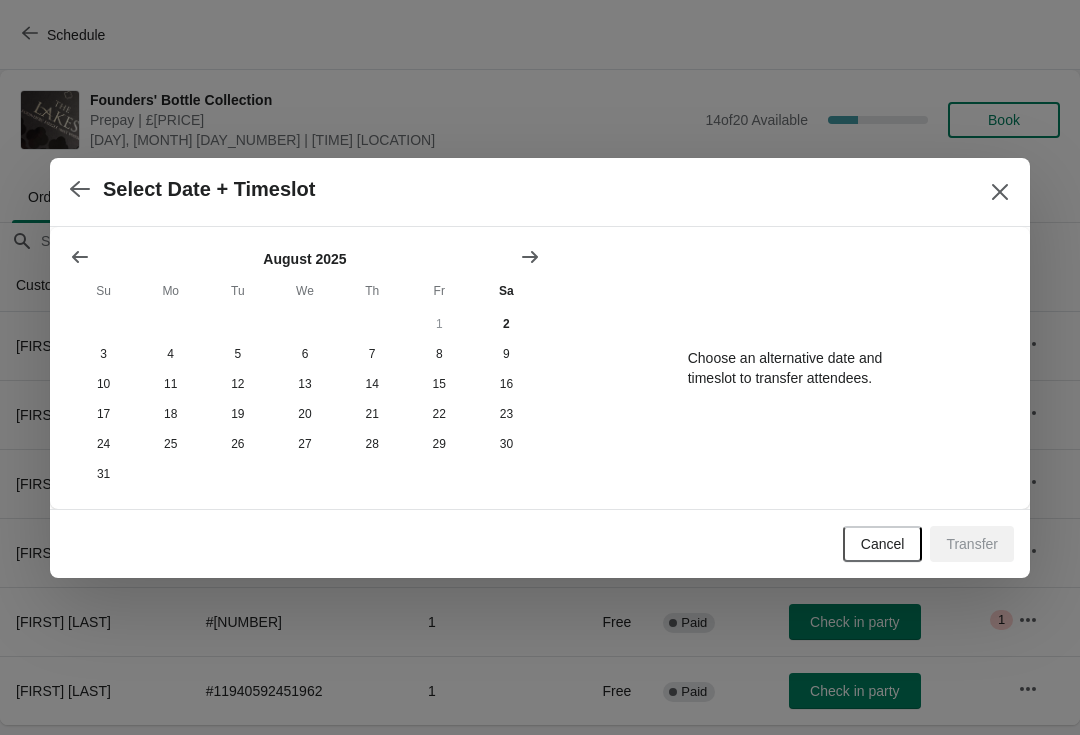 click 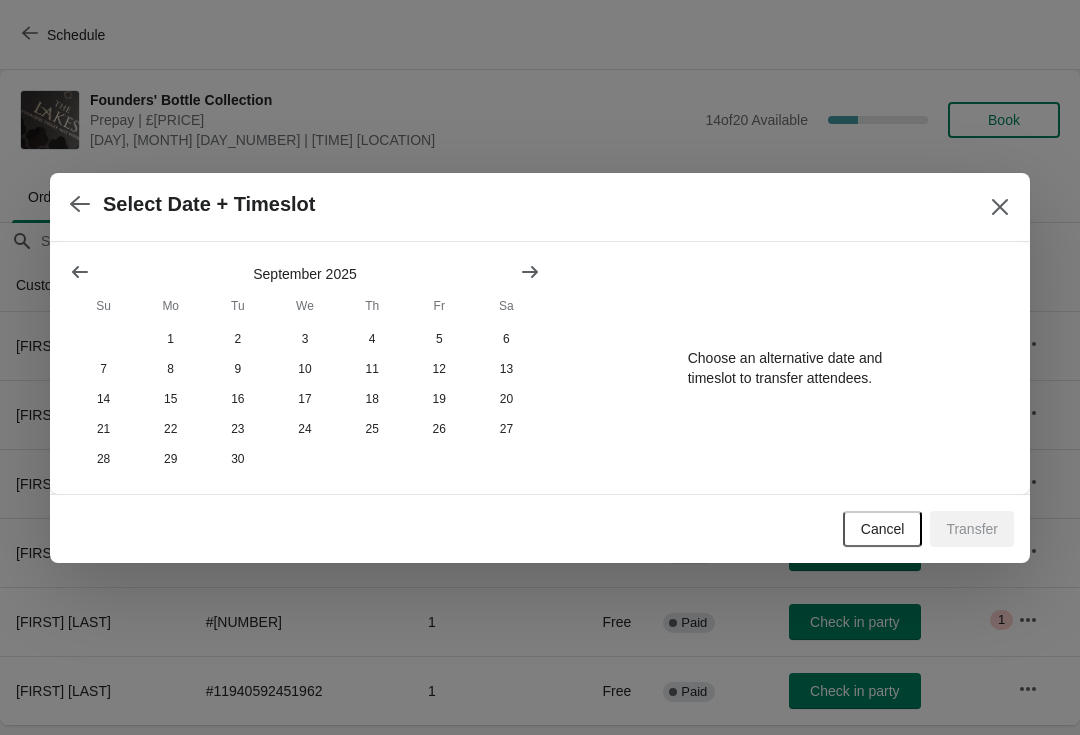 click at bounding box center [530, 272] 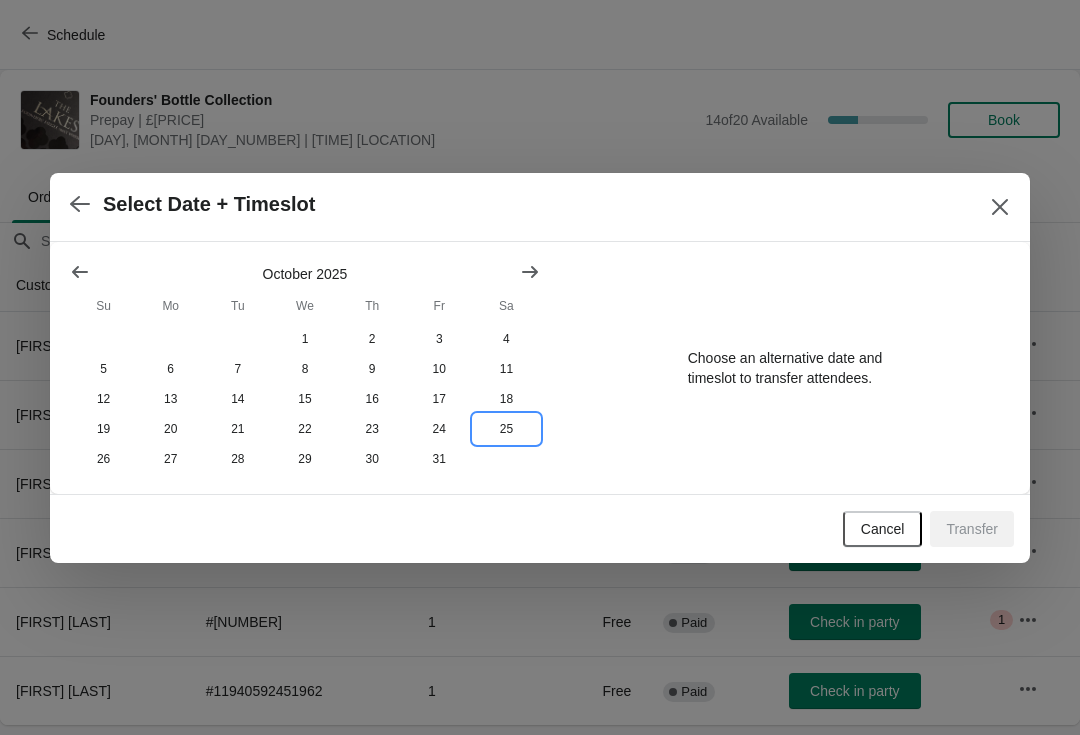 click on "25" at bounding box center [506, 429] 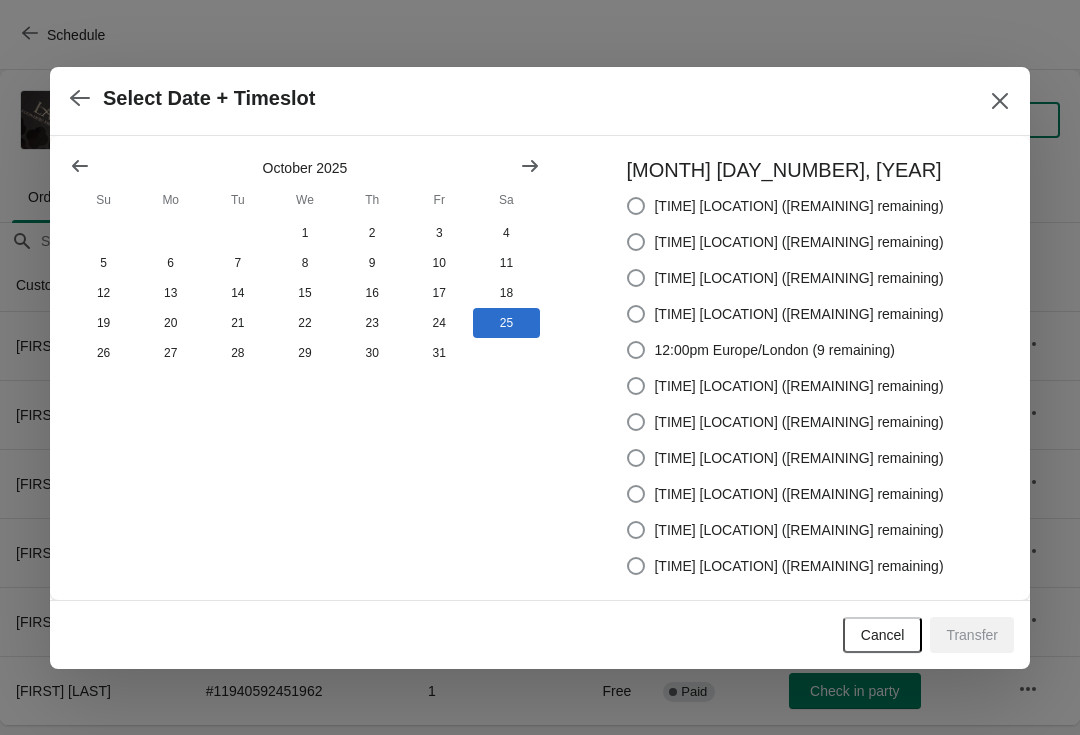 click at bounding box center [636, 530] 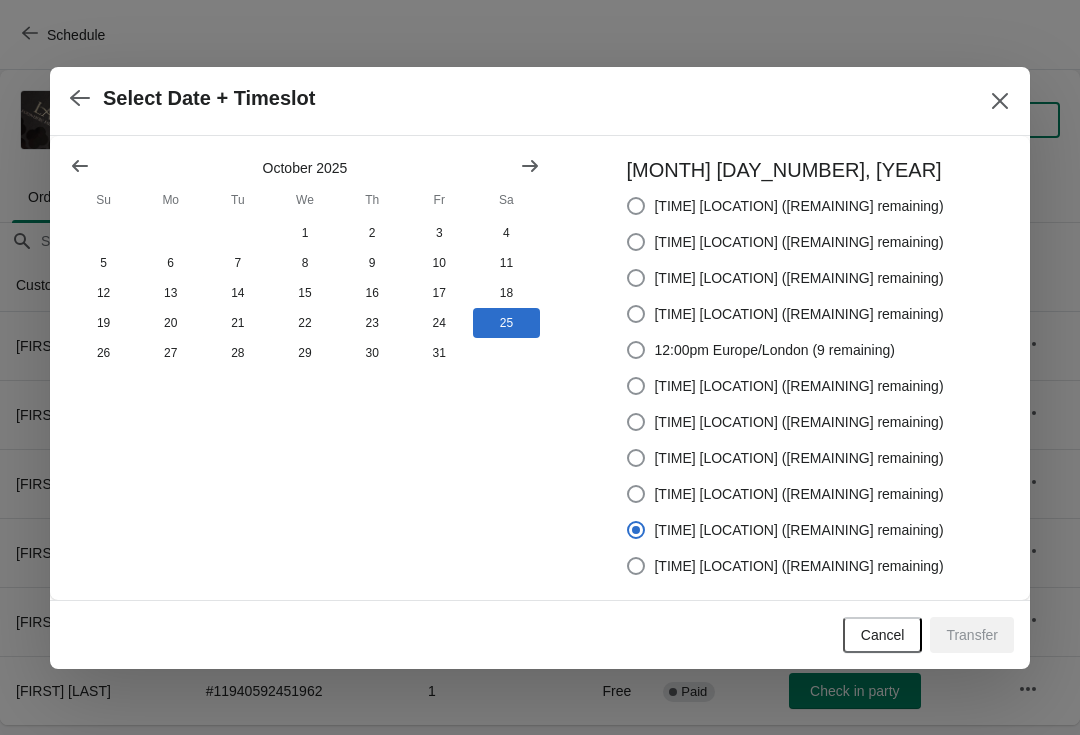 radio on "true" 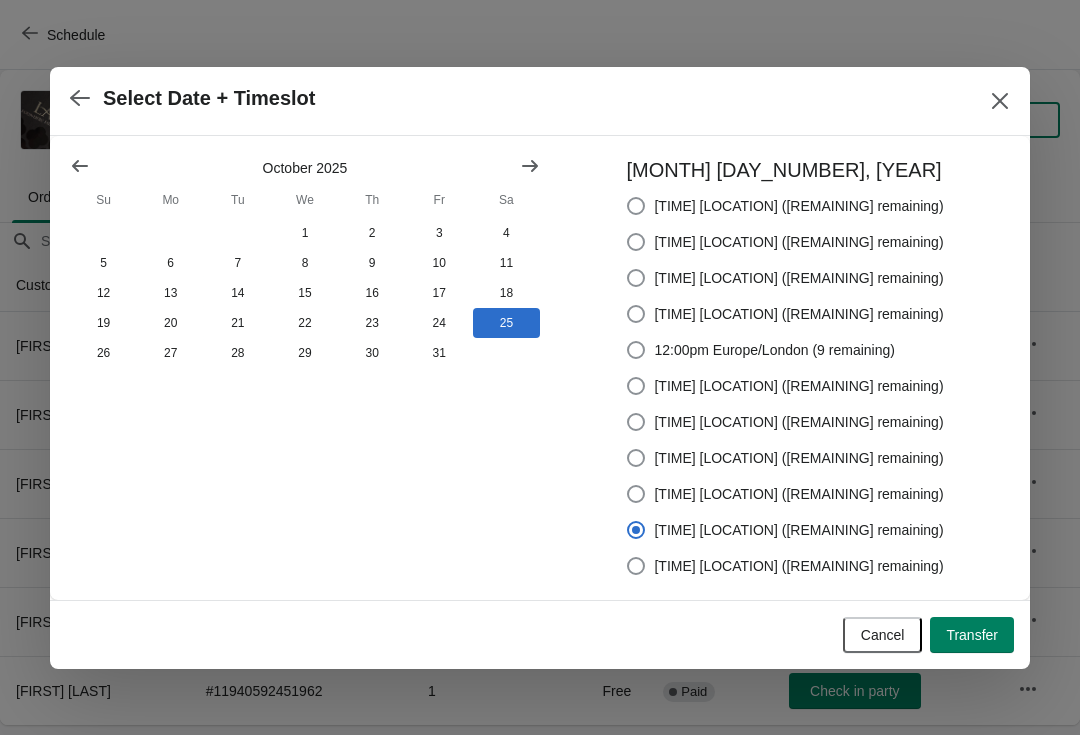click on "Transfer" at bounding box center [972, 635] 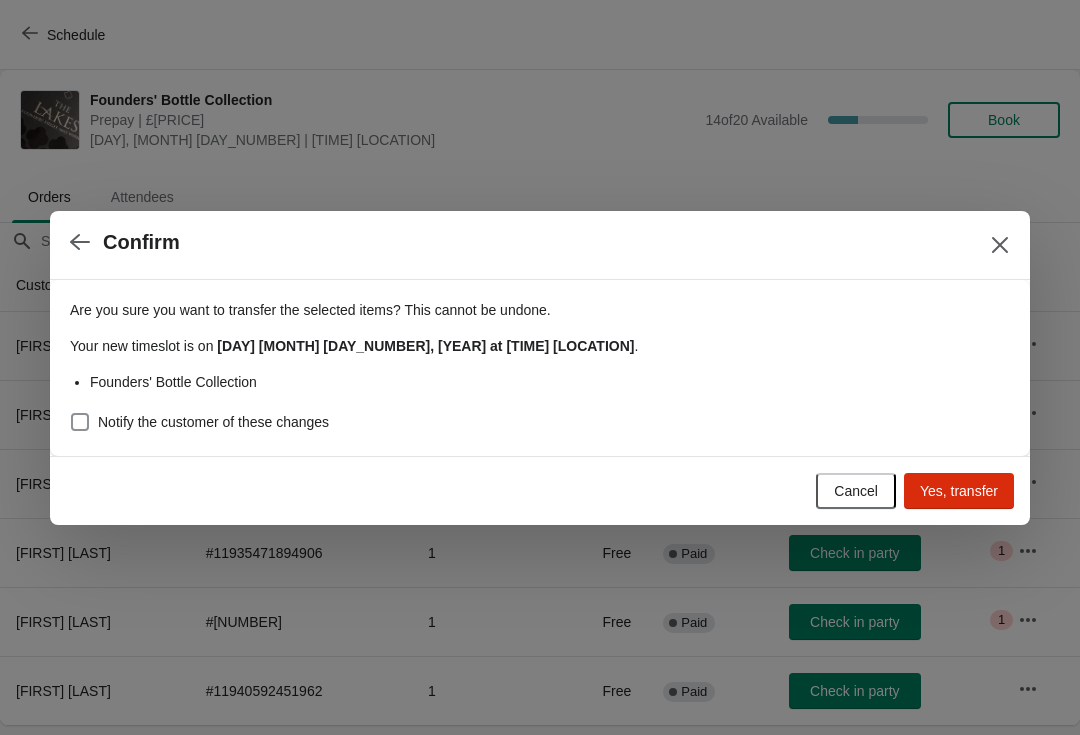 click on "Are you sure you want to transfer the selected   items ? This cannot be undone. Your new timeslot is on   [DAY] [MONTH] [YEAR] at [TIME] [LOCATION] . Founders' Bottle Collection Notify the customer of these changes" at bounding box center (540, 368) 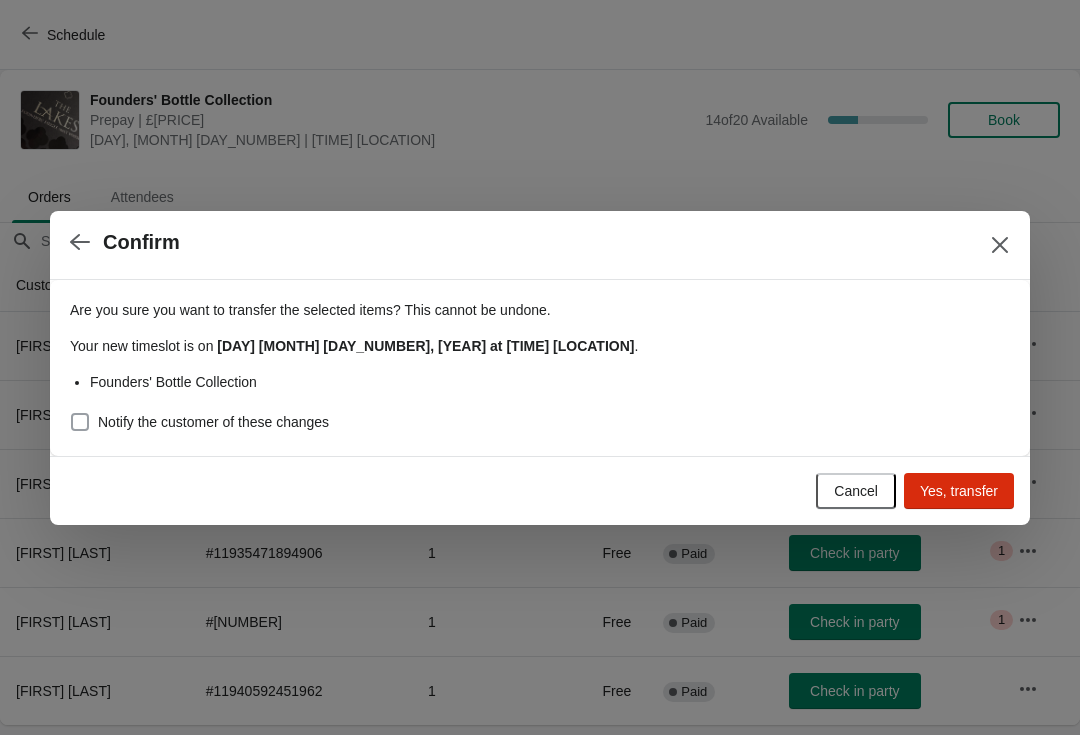 click at bounding box center (80, 422) 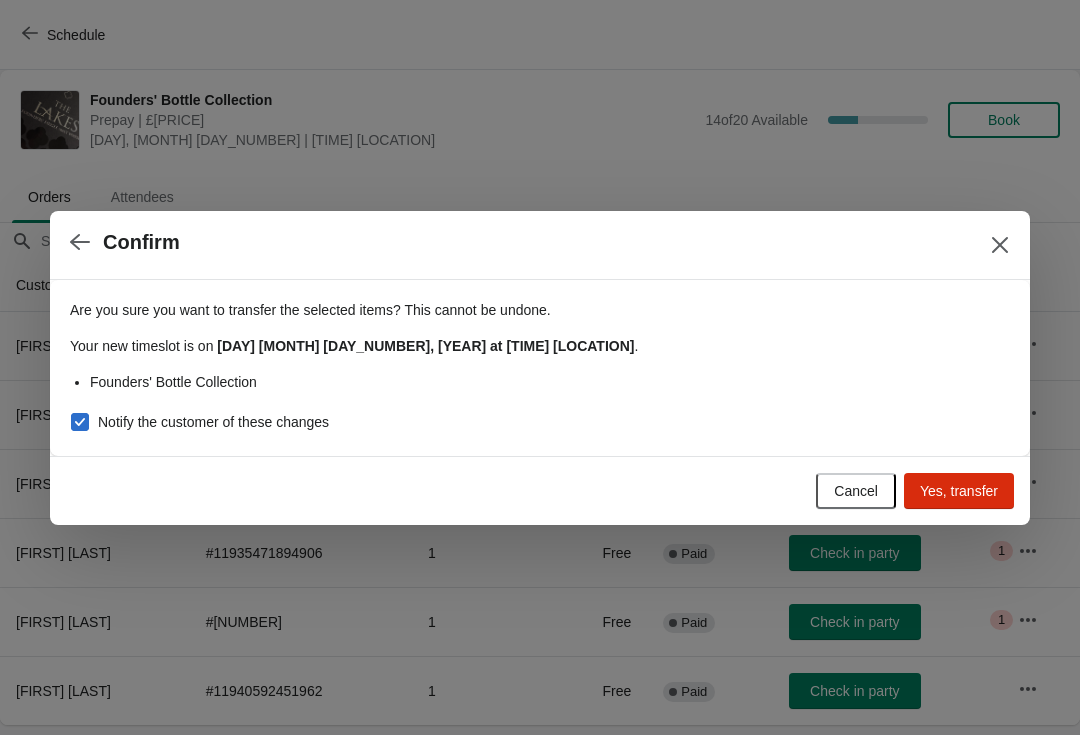 checkbox on "true" 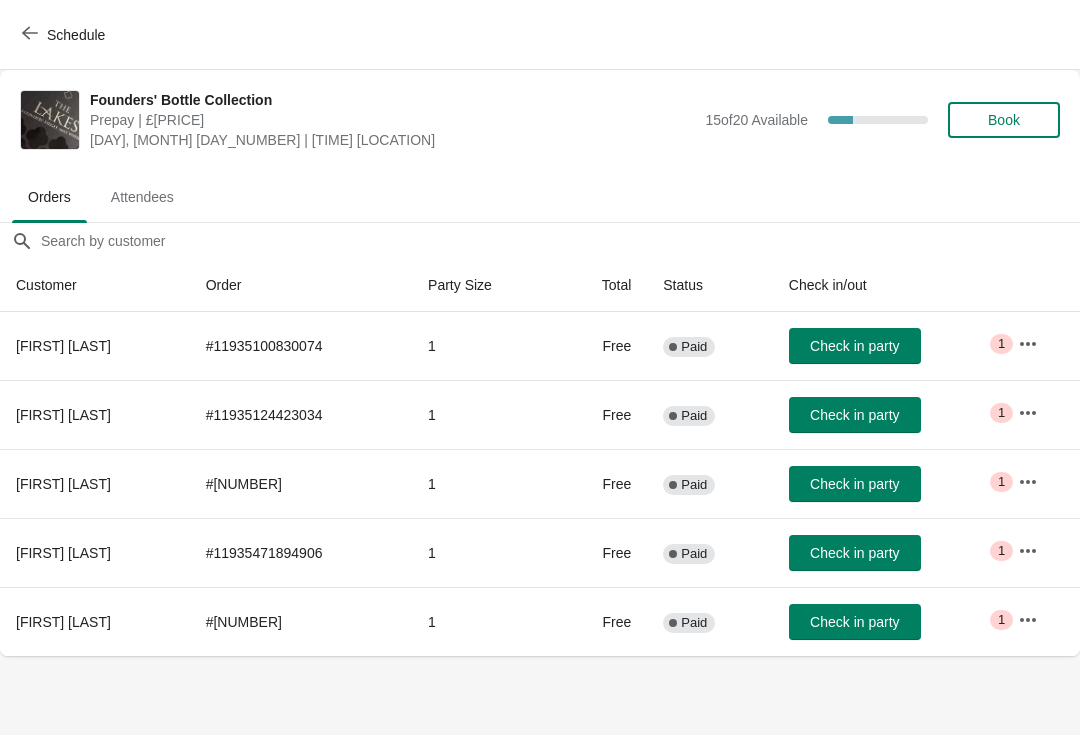 click on "Schedule" at bounding box center [65, 35] 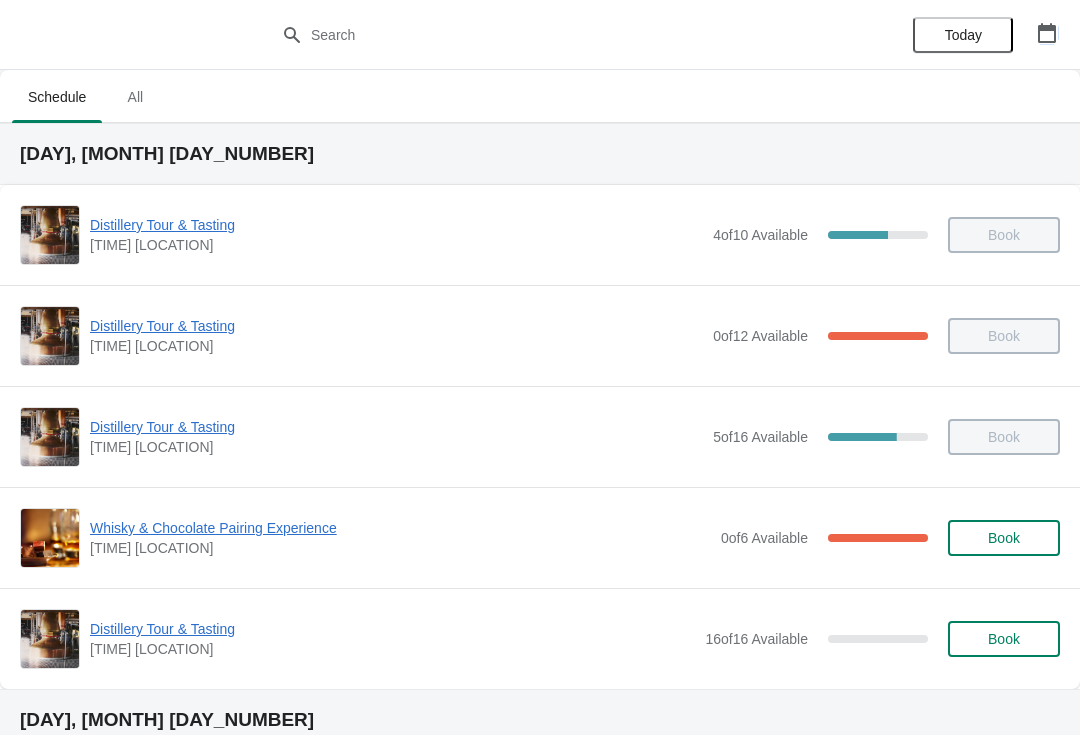 click 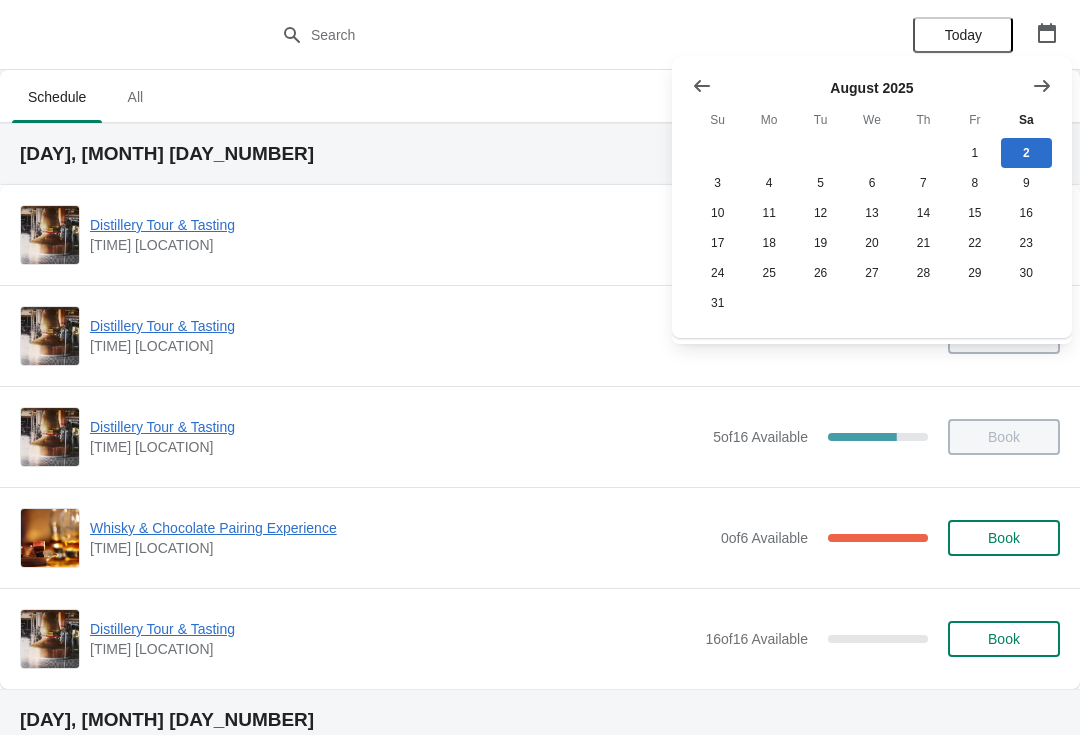 click at bounding box center (1042, 86) 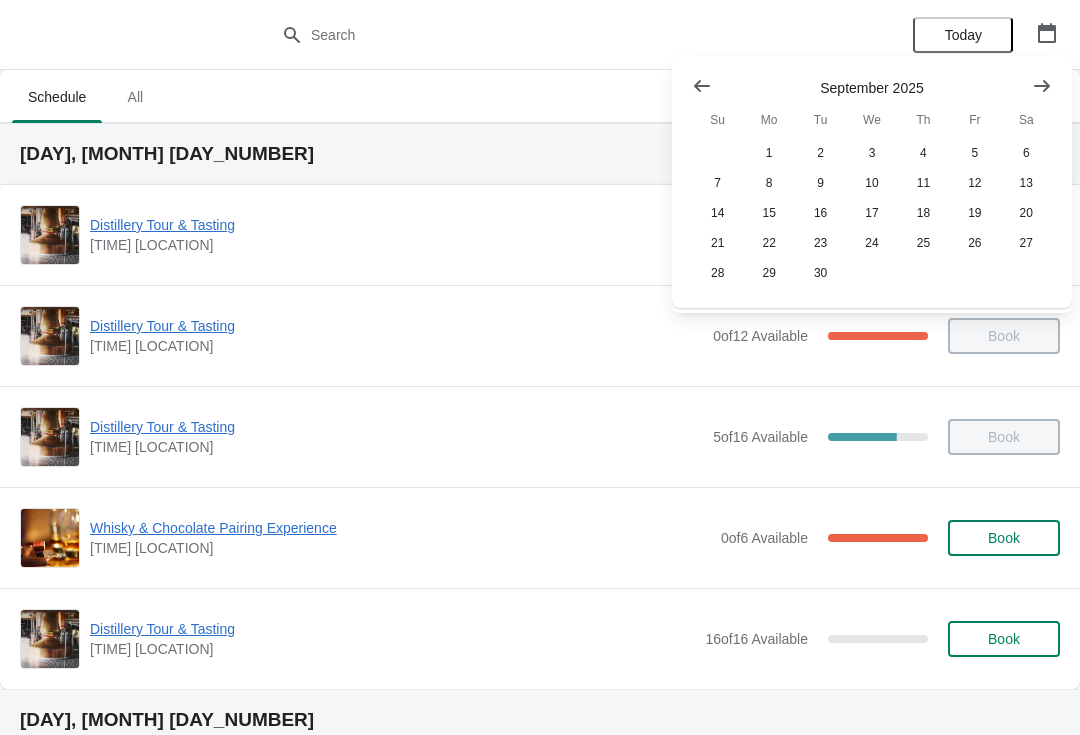 click 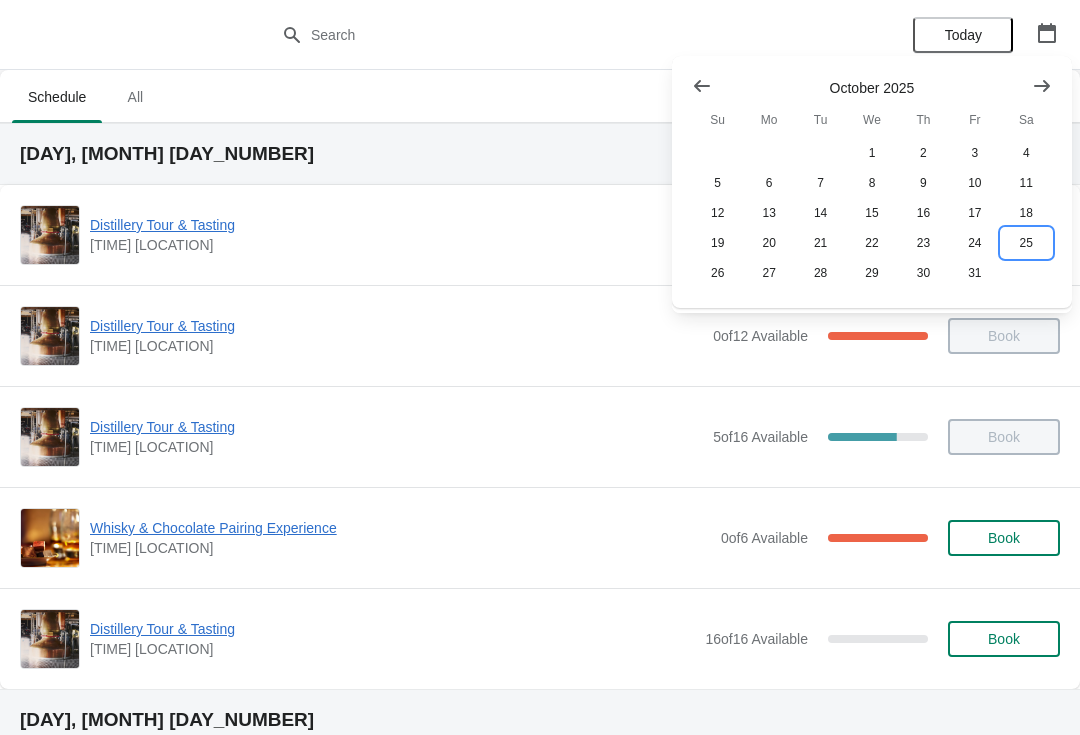 click on "25" at bounding box center (1026, 243) 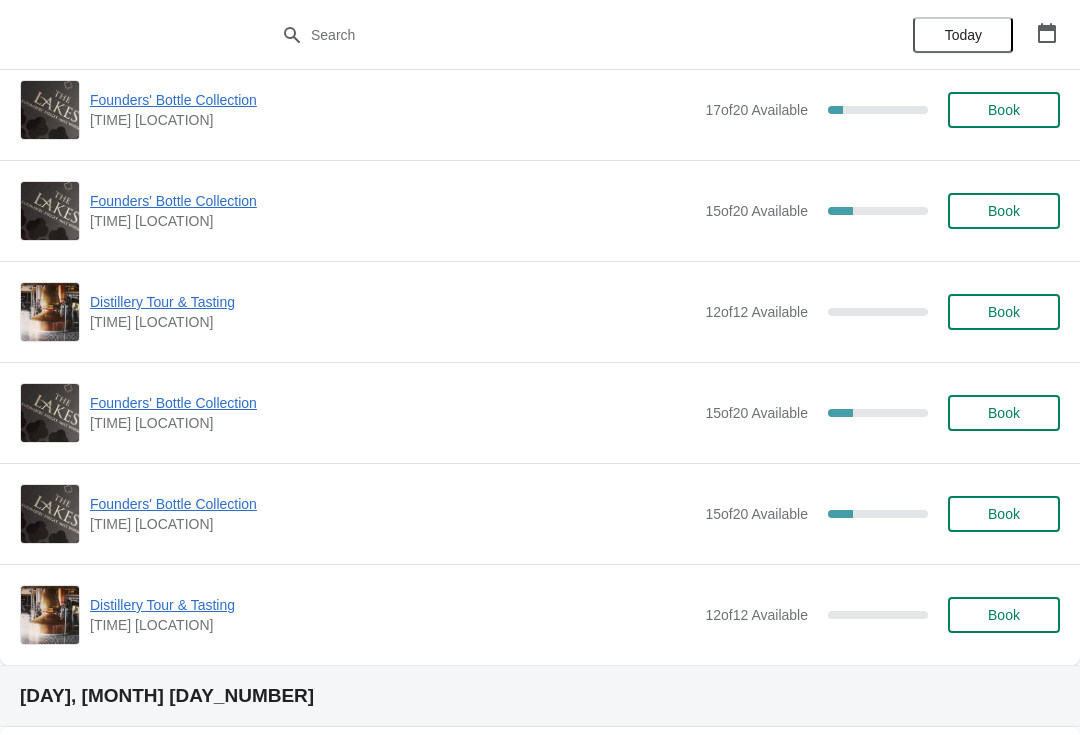 scroll, scrollTop: 1439, scrollLeft: 0, axis: vertical 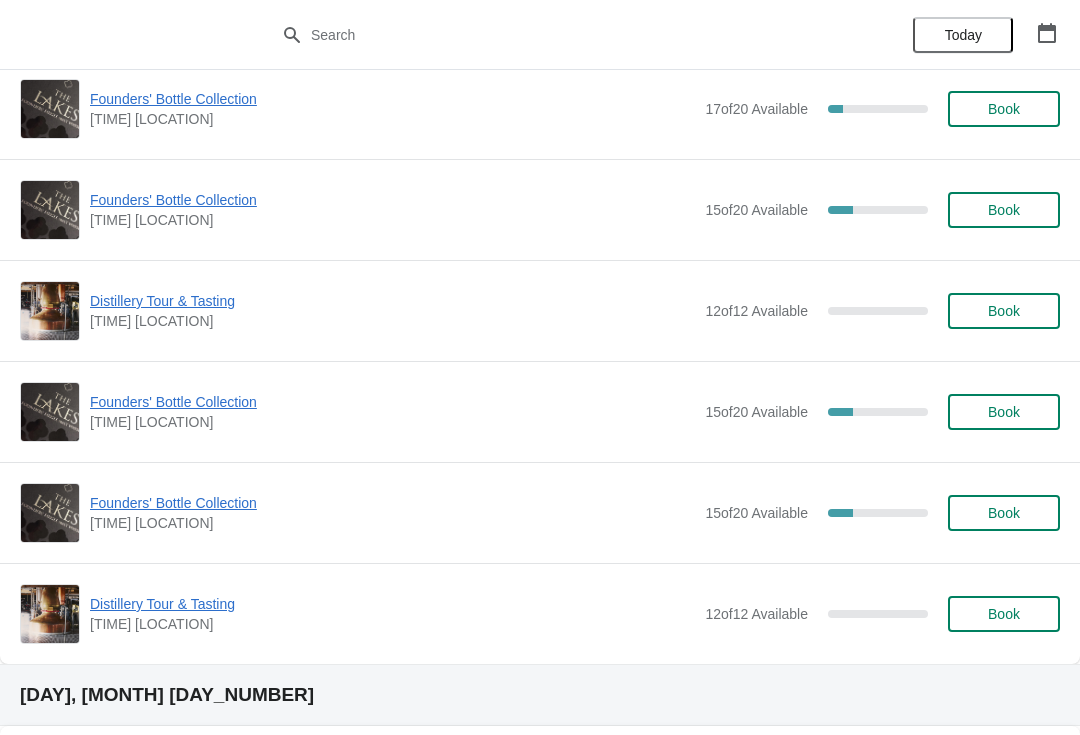 click on "Distillery Tour & Tasting" at bounding box center [392, 301] 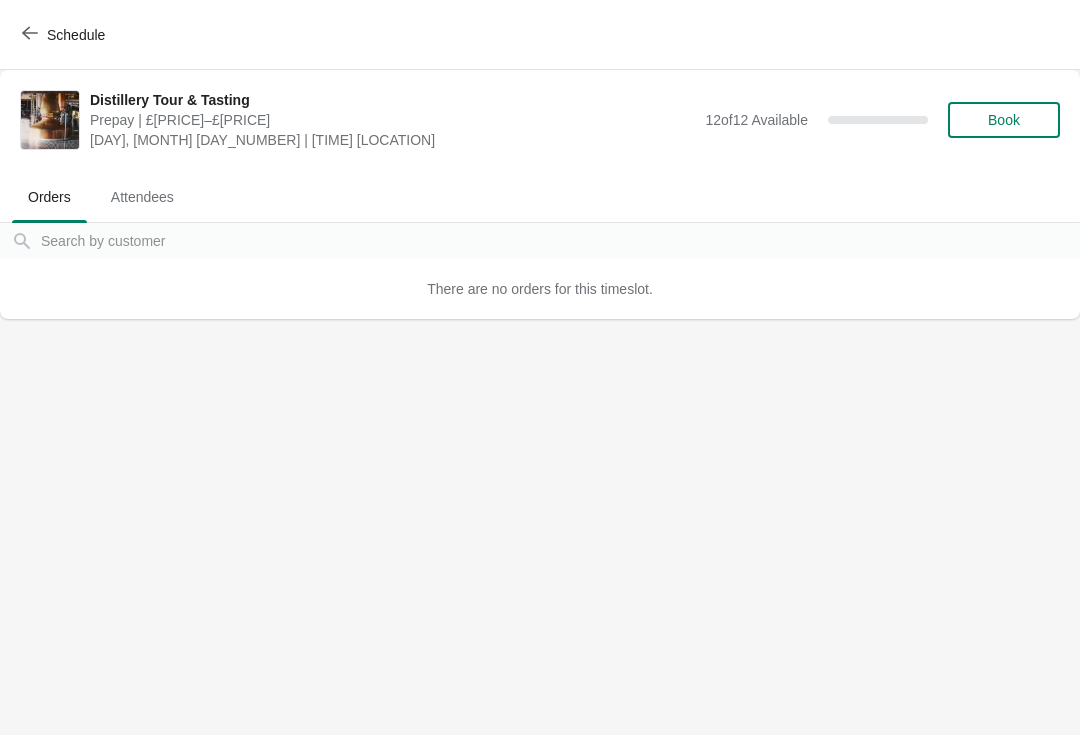 click on "Book" at bounding box center (1004, 120) 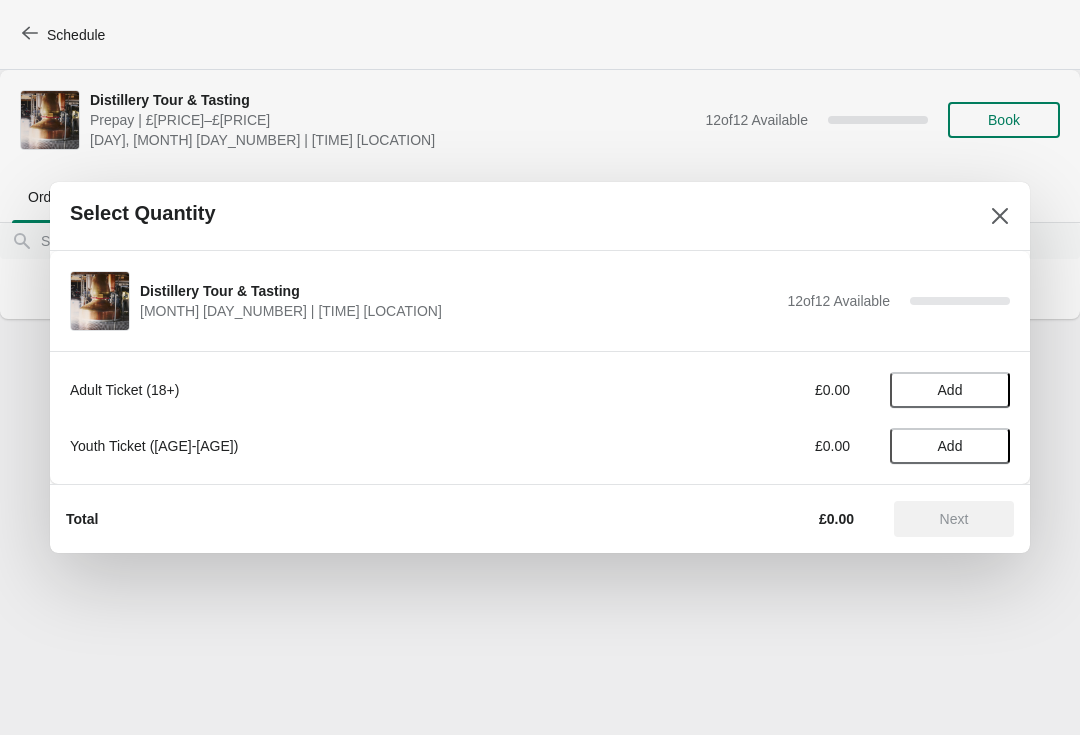 click on "Add" at bounding box center [950, 390] 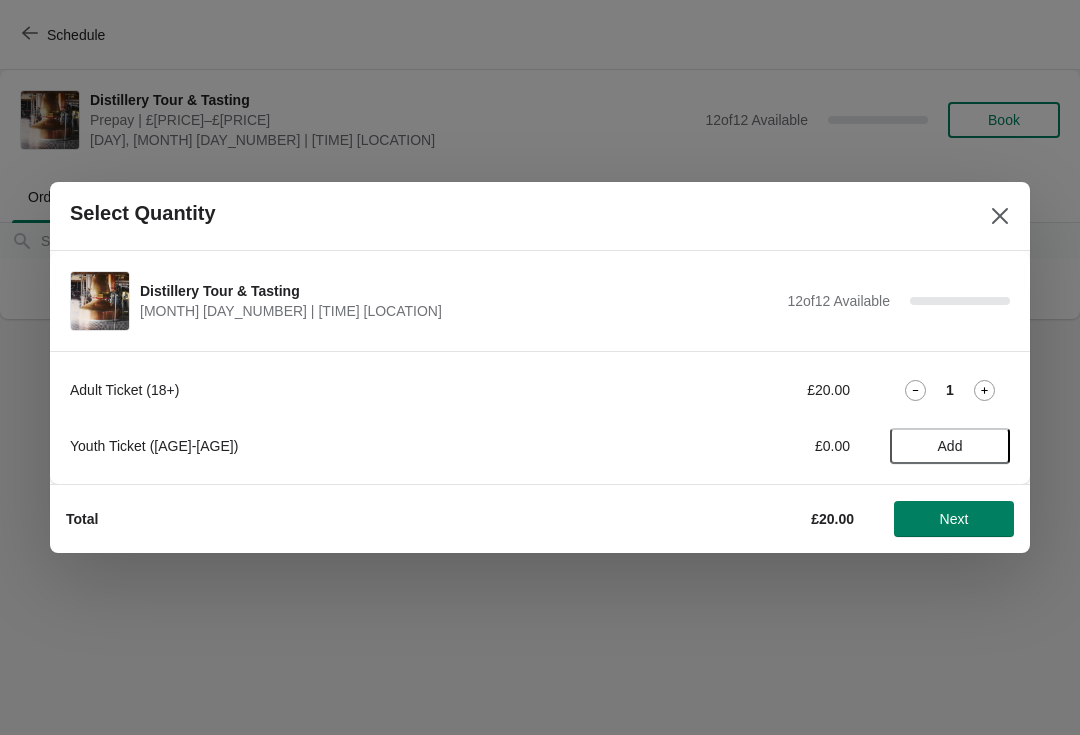 click 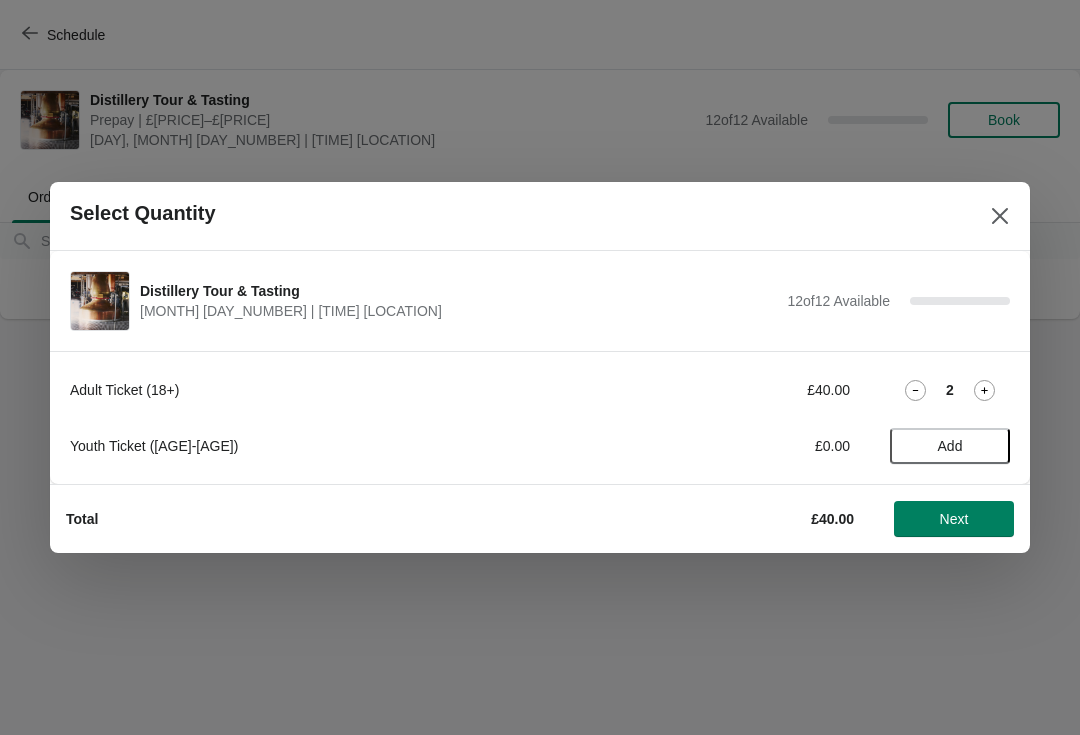 click on "Next" at bounding box center [954, 519] 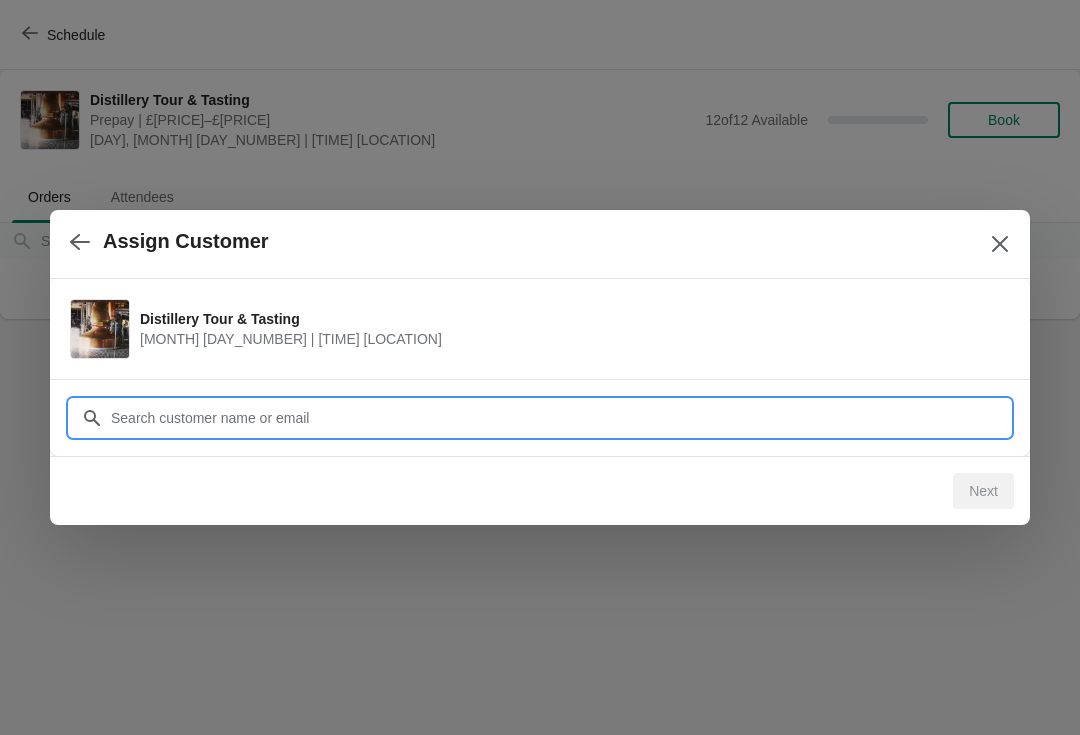 click on "Customer" at bounding box center (560, 418) 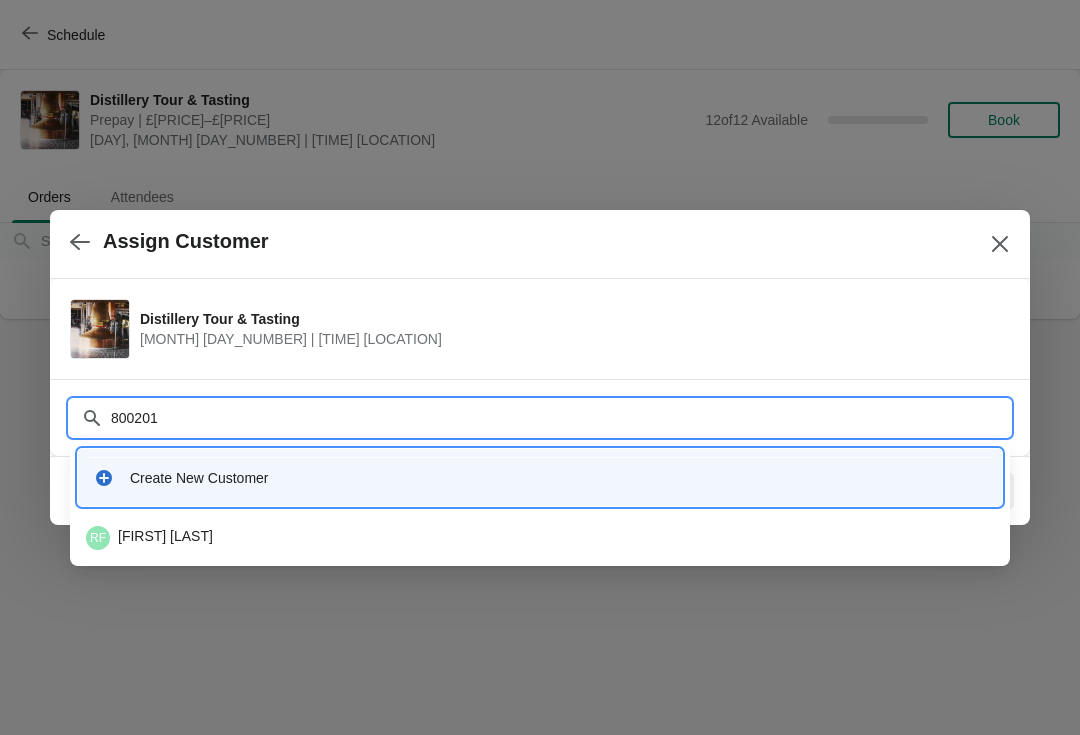 type on "[NUMBER]" 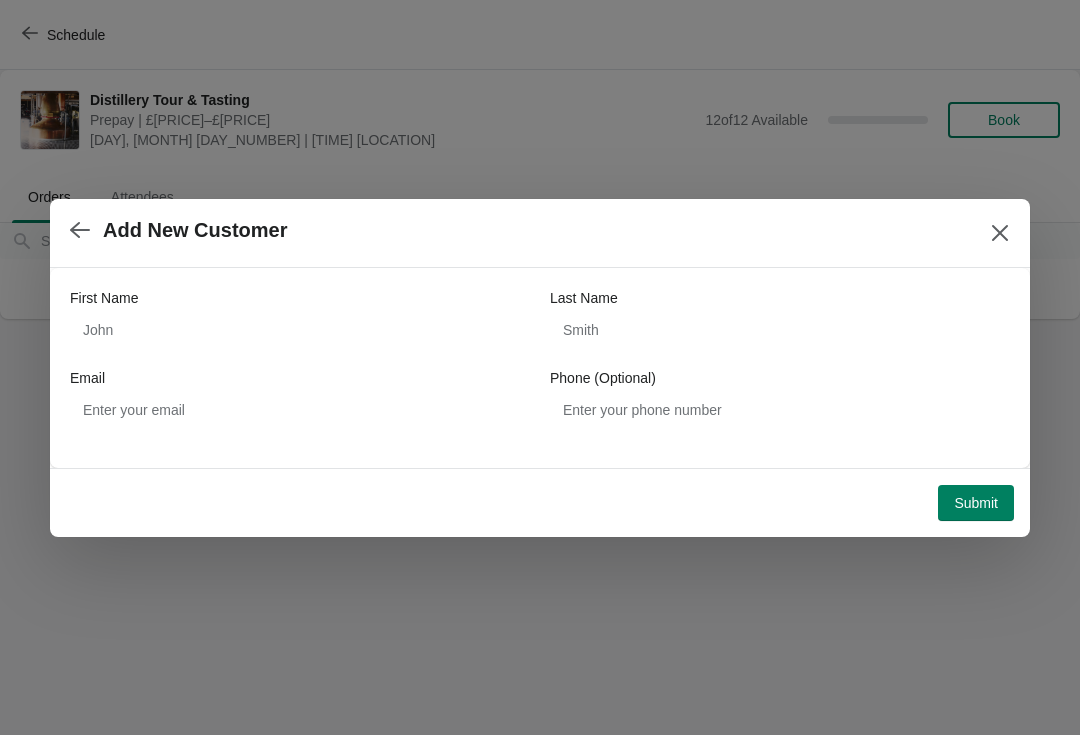 click 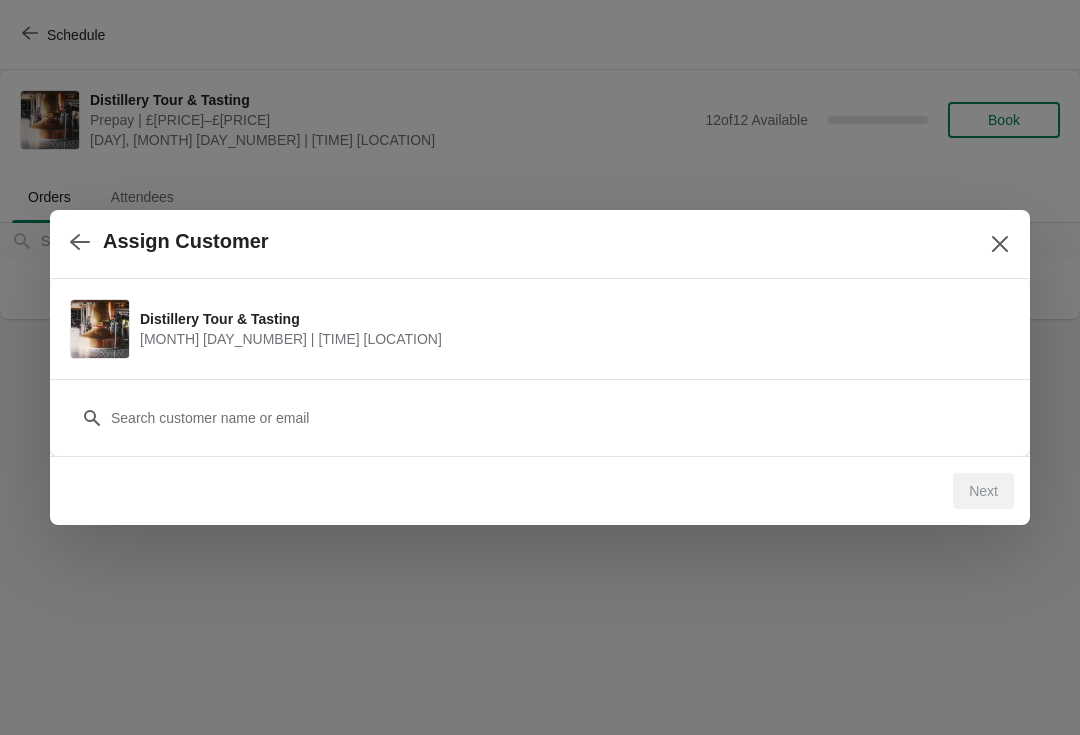 click 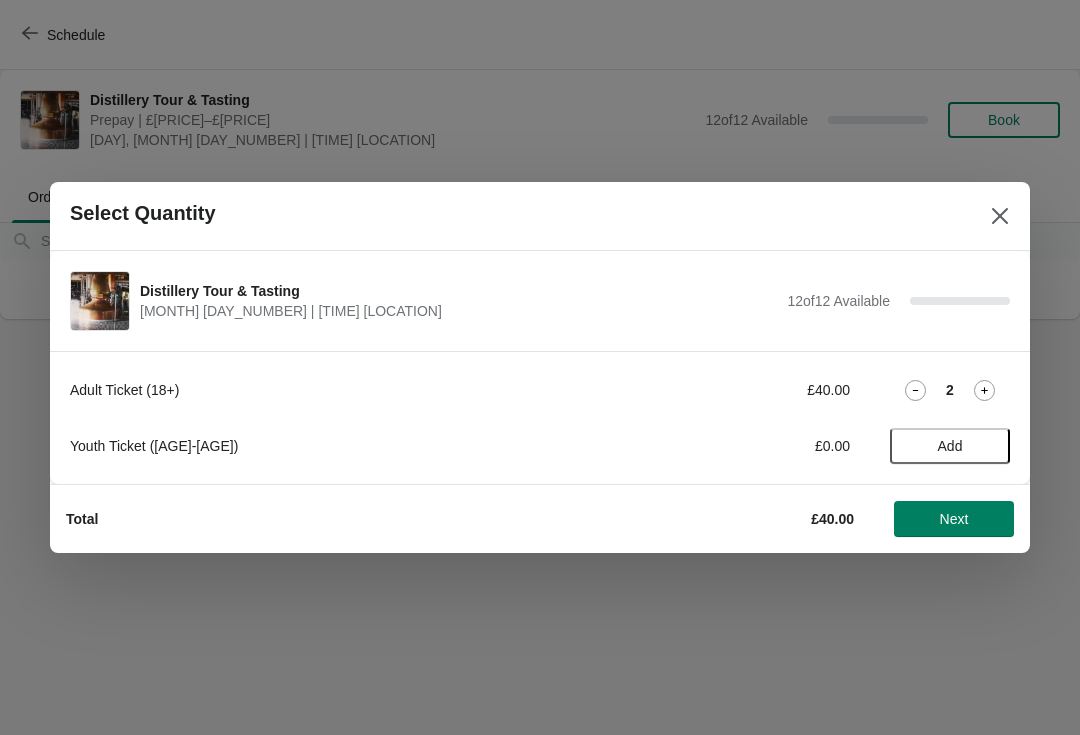 click on "Next" at bounding box center [954, 519] 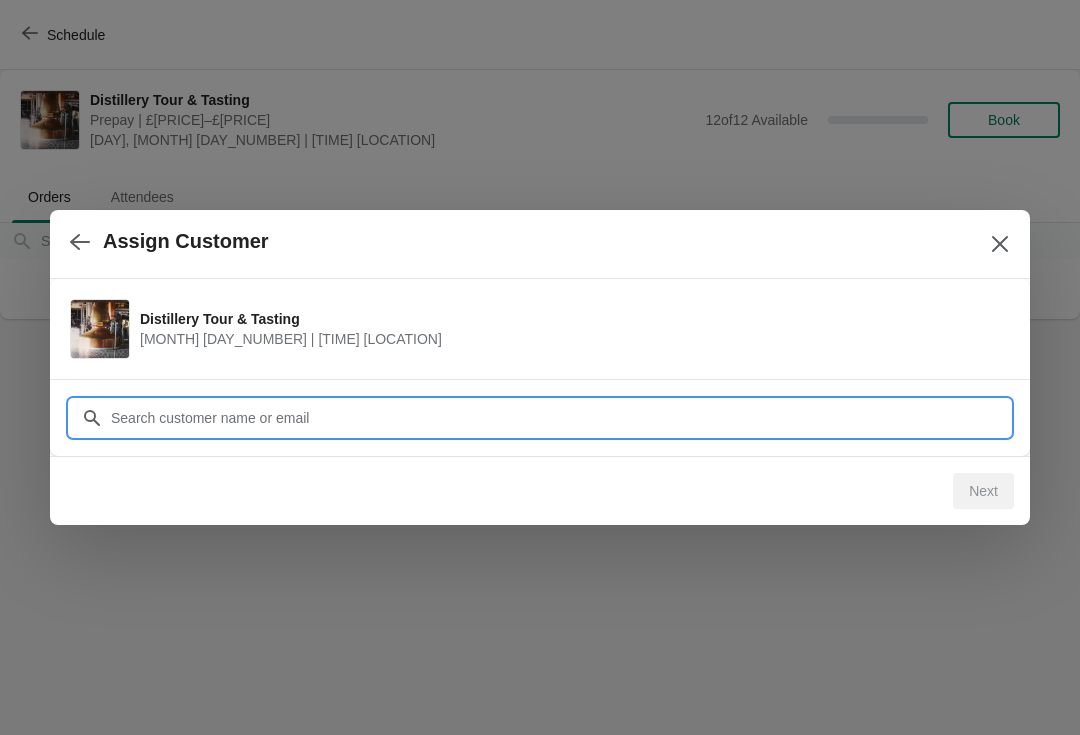 click on "Customer" at bounding box center [560, 418] 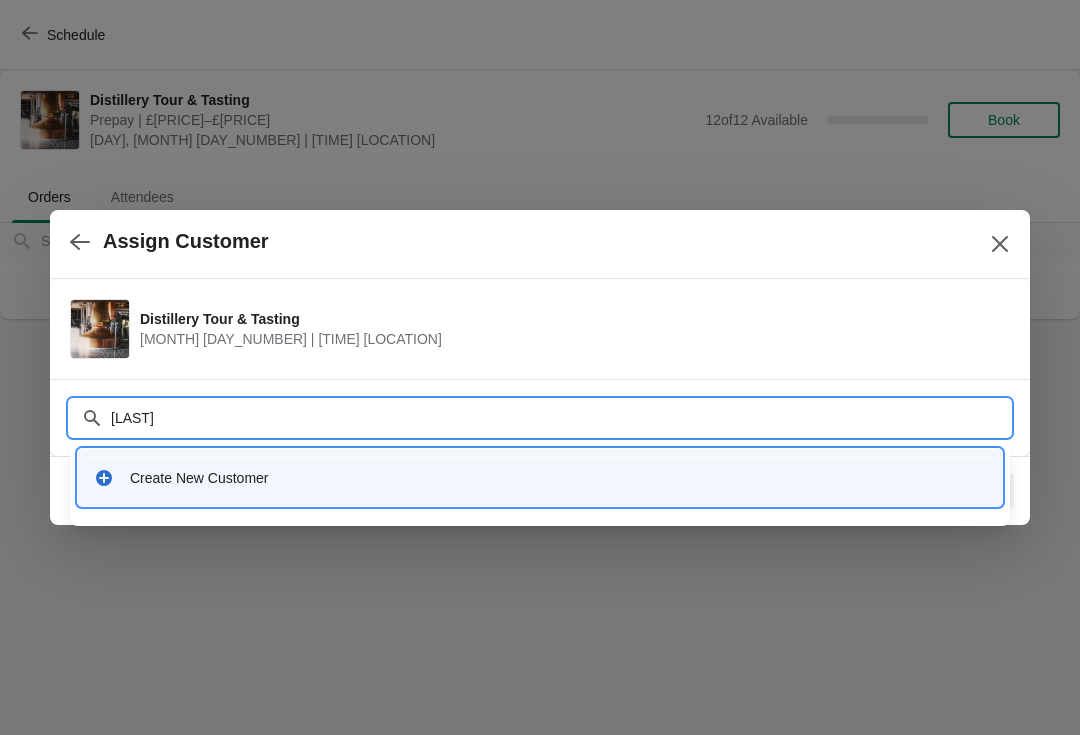 type on "[NICKNAME]" 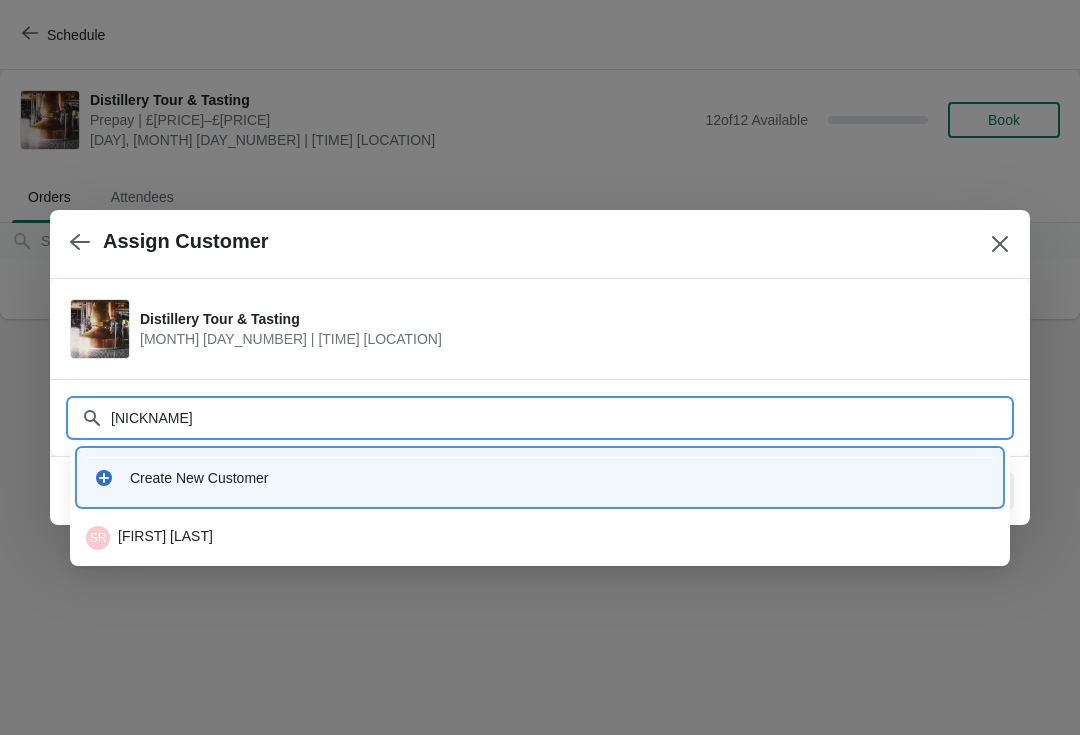 click on "SR [LAST] [LAST]" at bounding box center [540, 538] 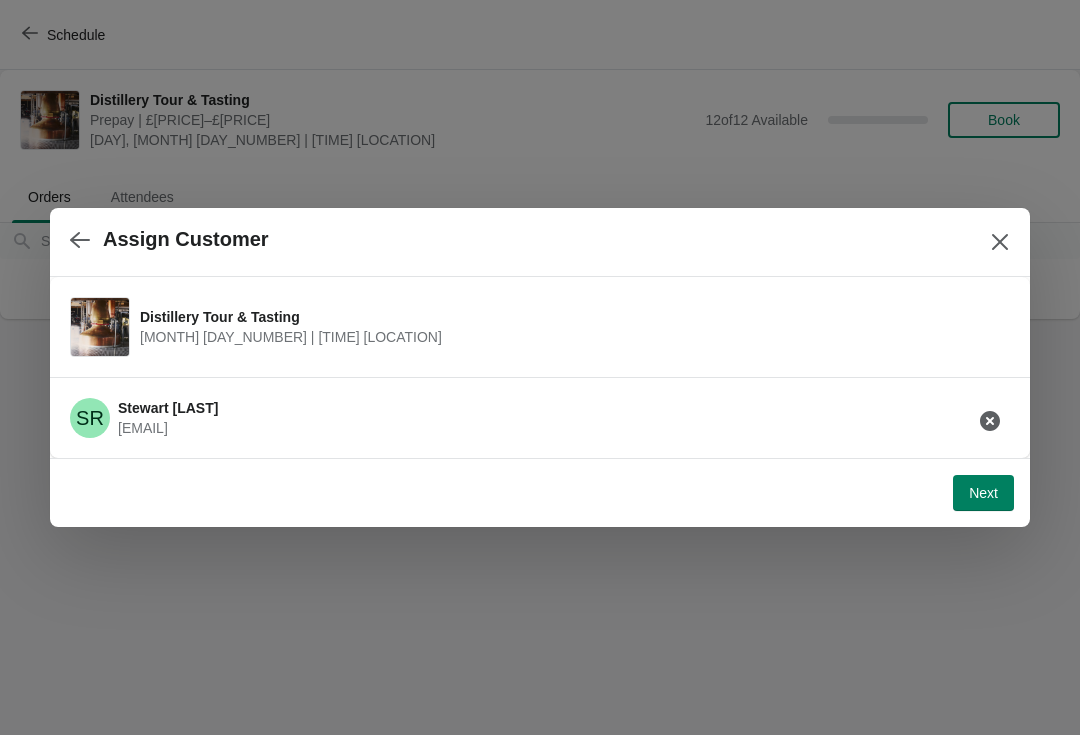 click on "Next" at bounding box center [983, 493] 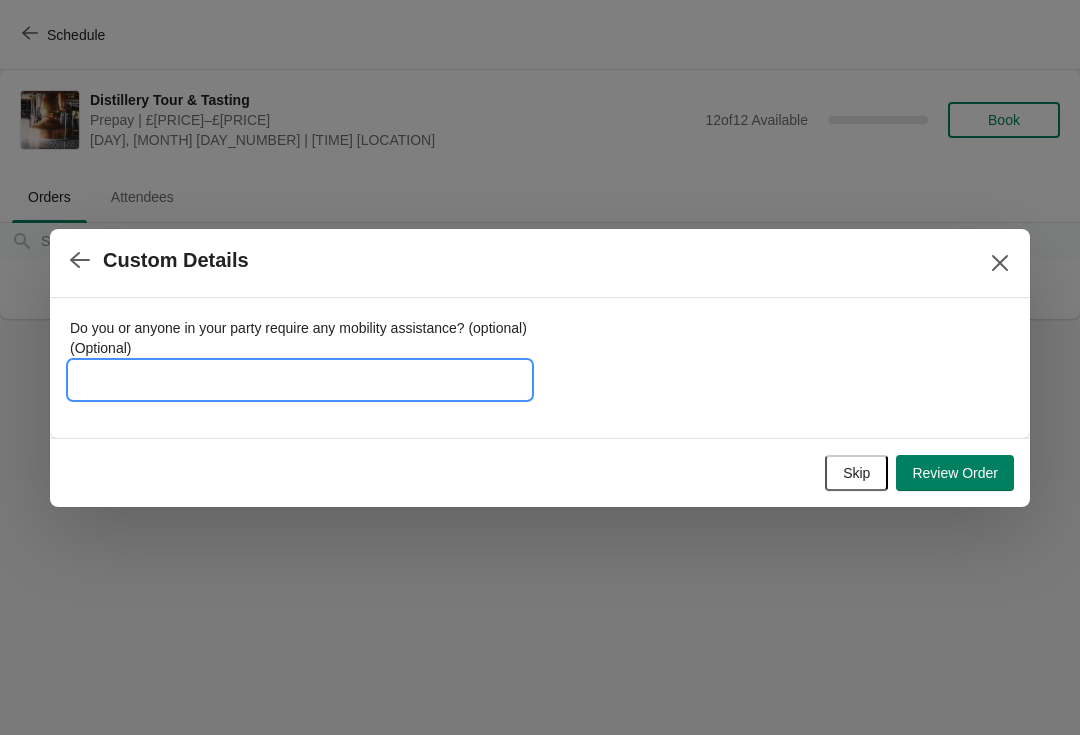 click on "Do you or anyone in your party require any mobility assistance? (optional) (Optional)" at bounding box center [300, 380] 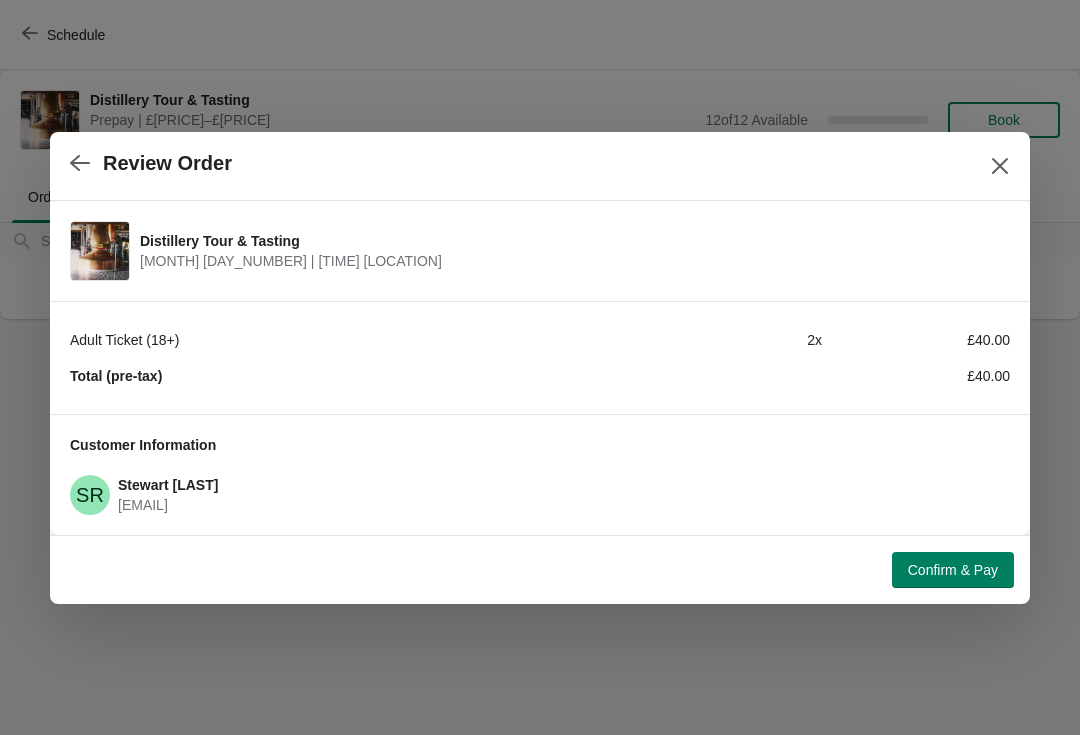 click on "£40.00" at bounding box center [916, 340] 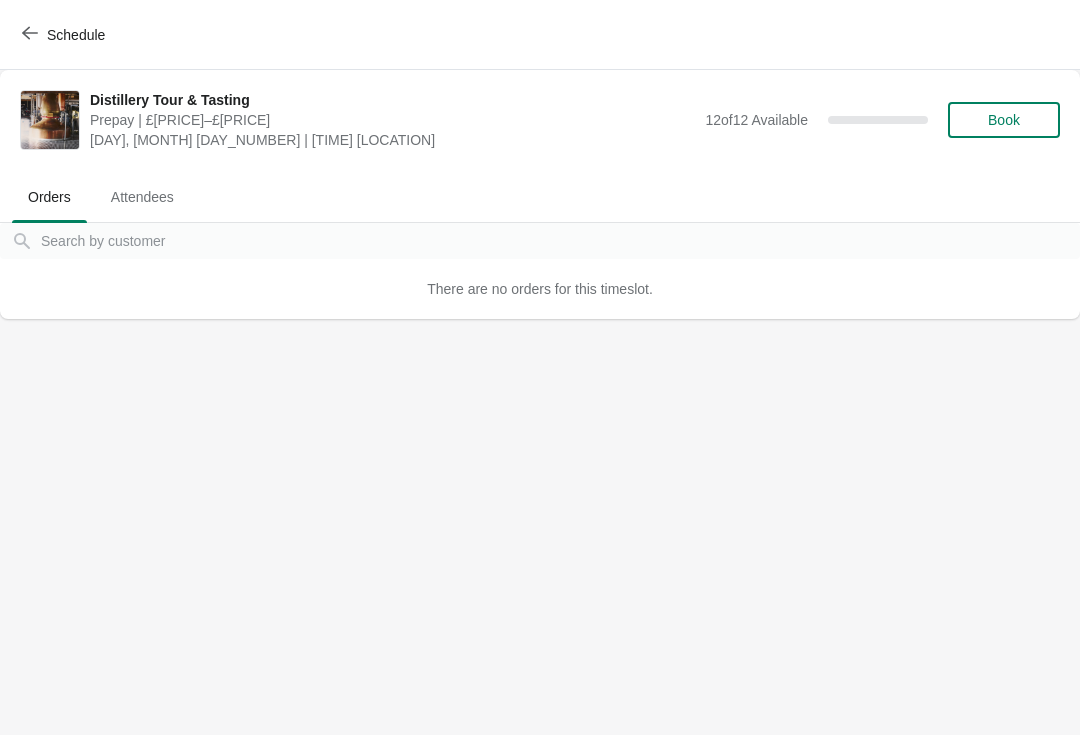 click on "Book" at bounding box center (1004, 120) 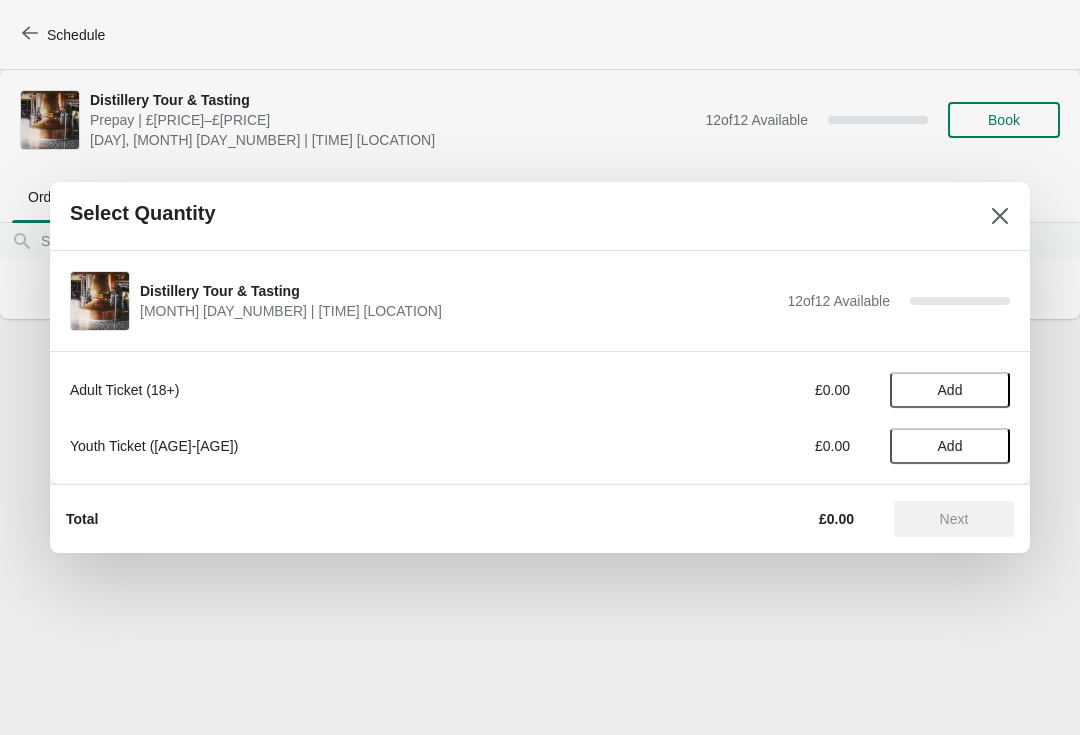 click on "Add" at bounding box center [950, 390] 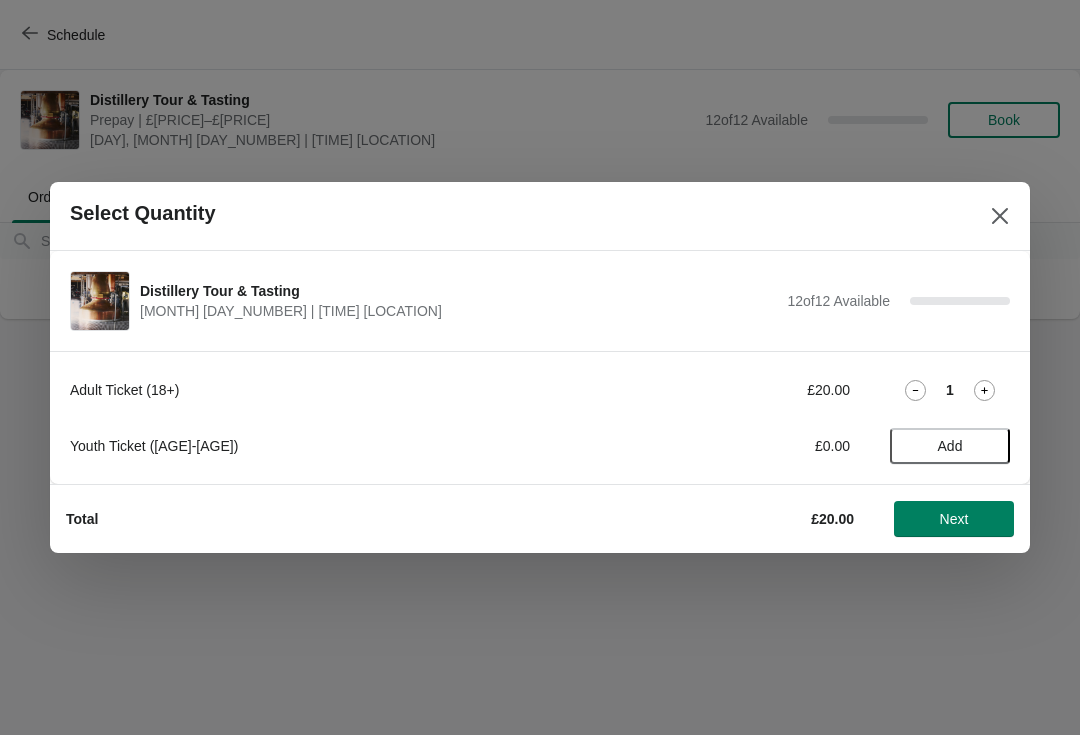 click 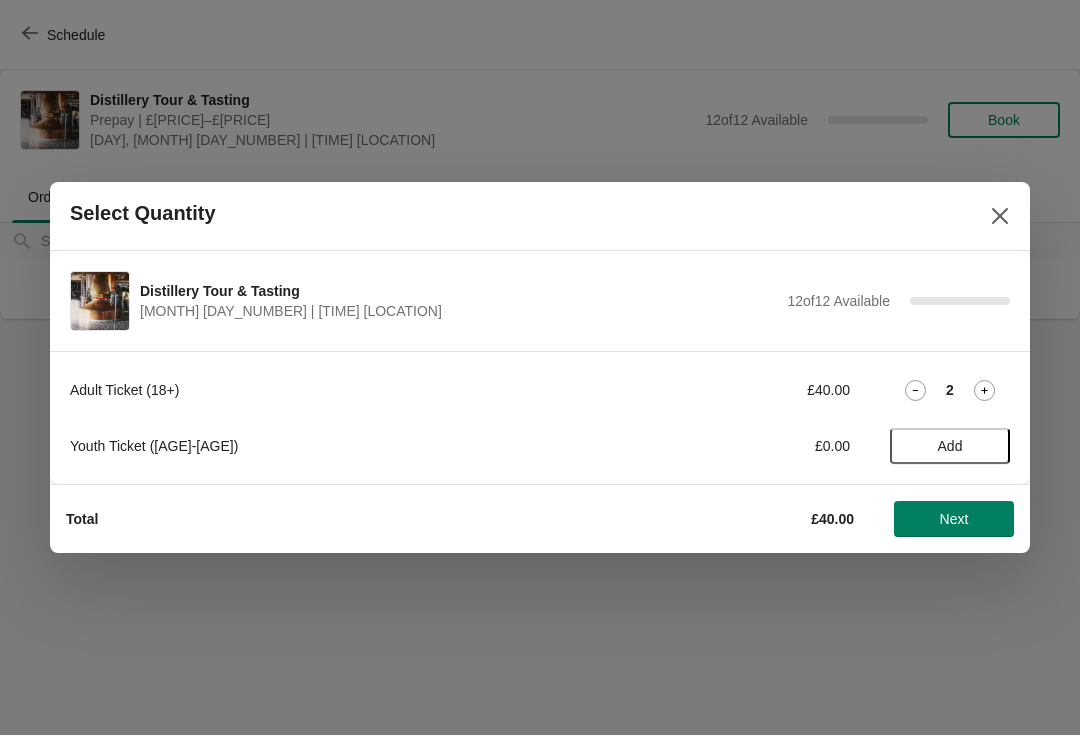 click on "Next" at bounding box center [954, 519] 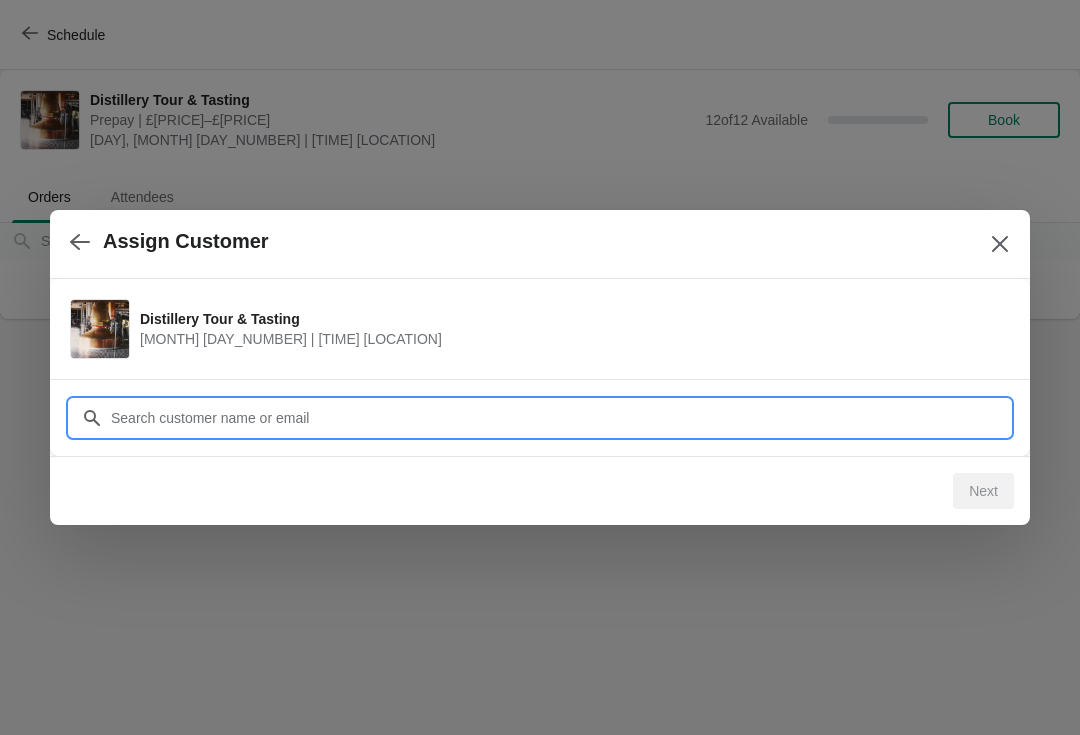 click on "Customer" at bounding box center (560, 418) 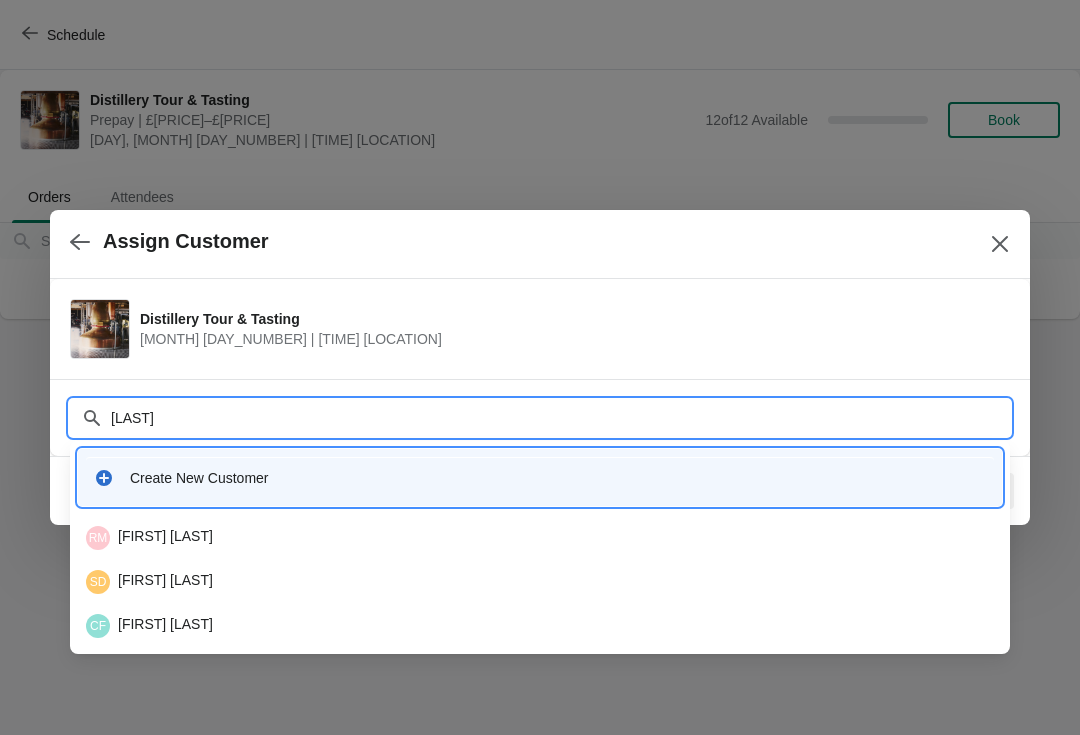 type on "[NICKNAME]" 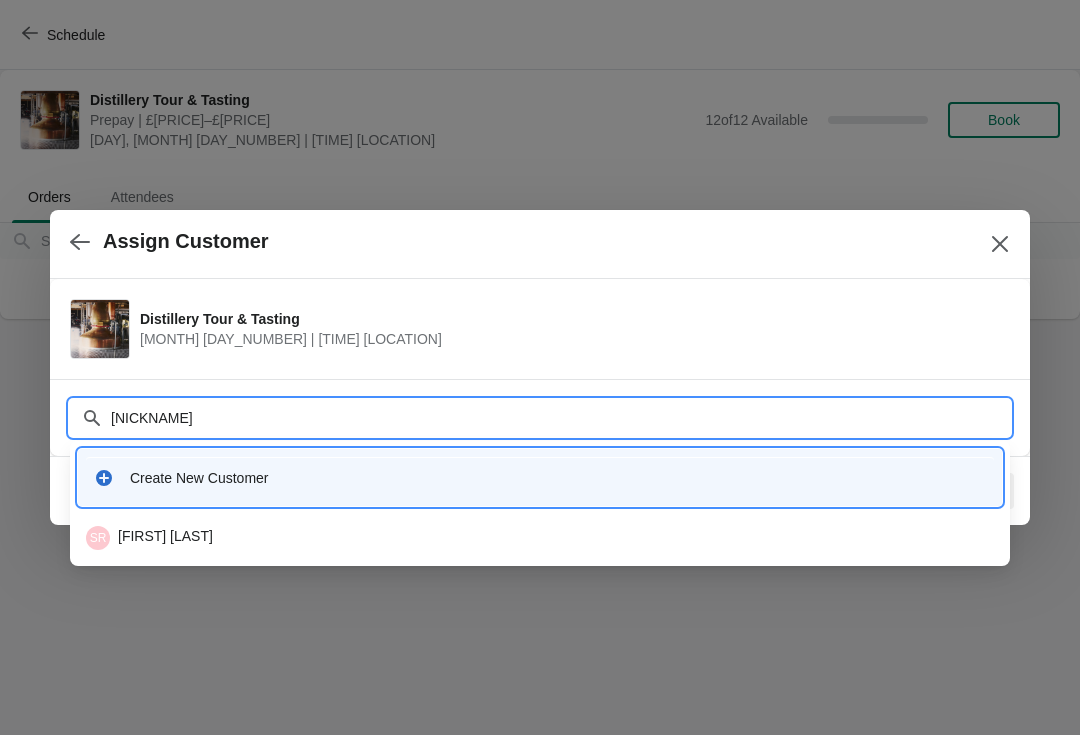 click on "SR [LAST] [LAST]" at bounding box center (540, 538) 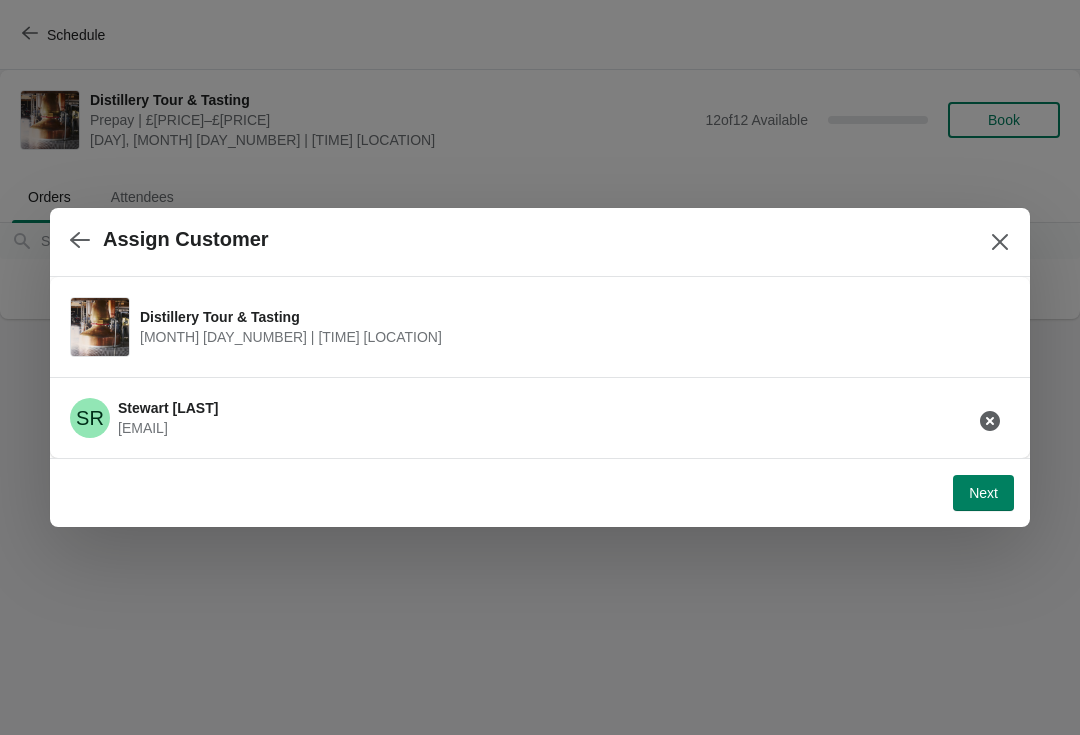 click on "Next" at bounding box center (983, 493) 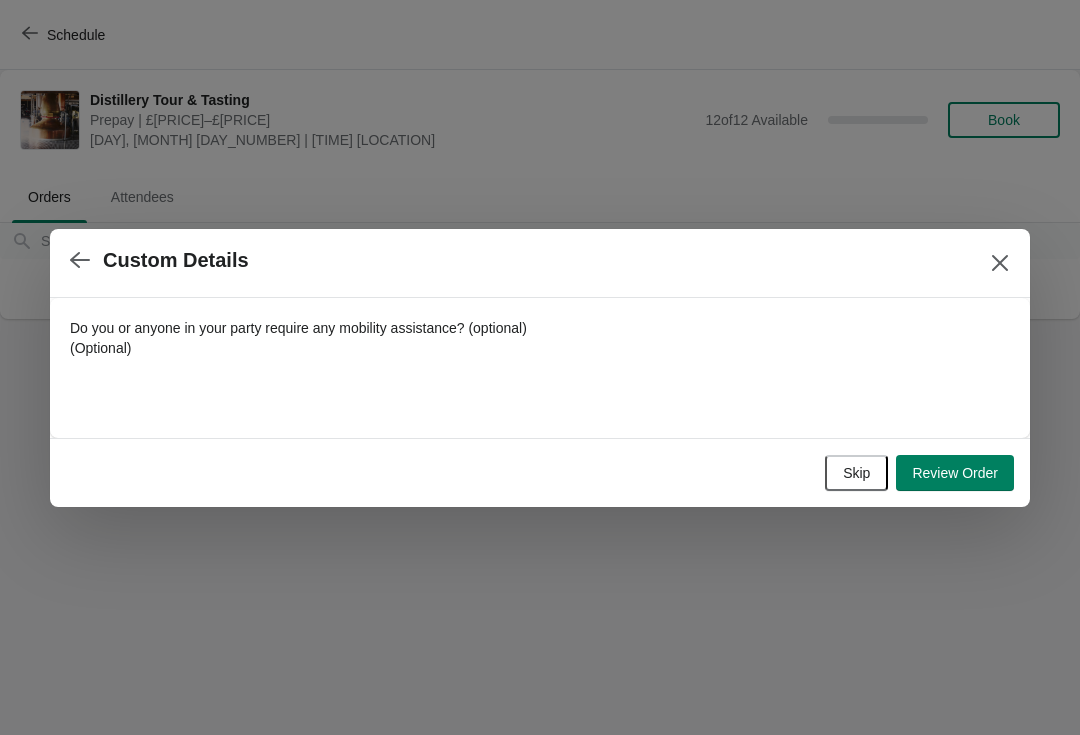 click on "Skip" at bounding box center (856, 473) 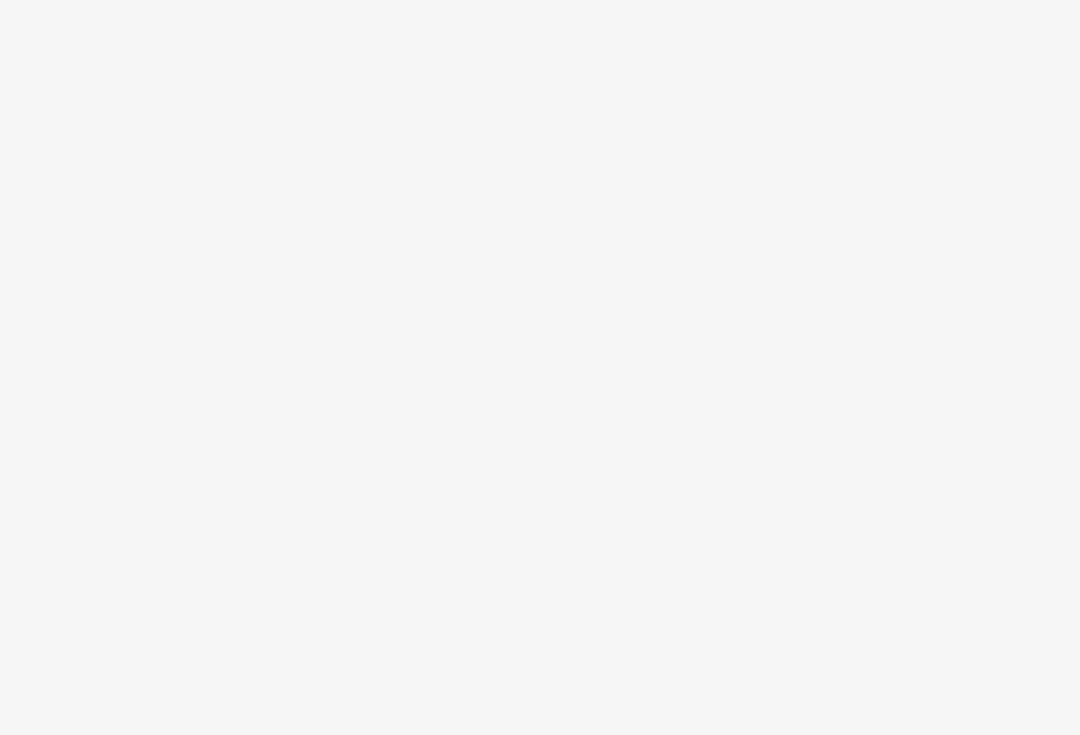scroll, scrollTop: 0, scrollLeft: 0, axis: both 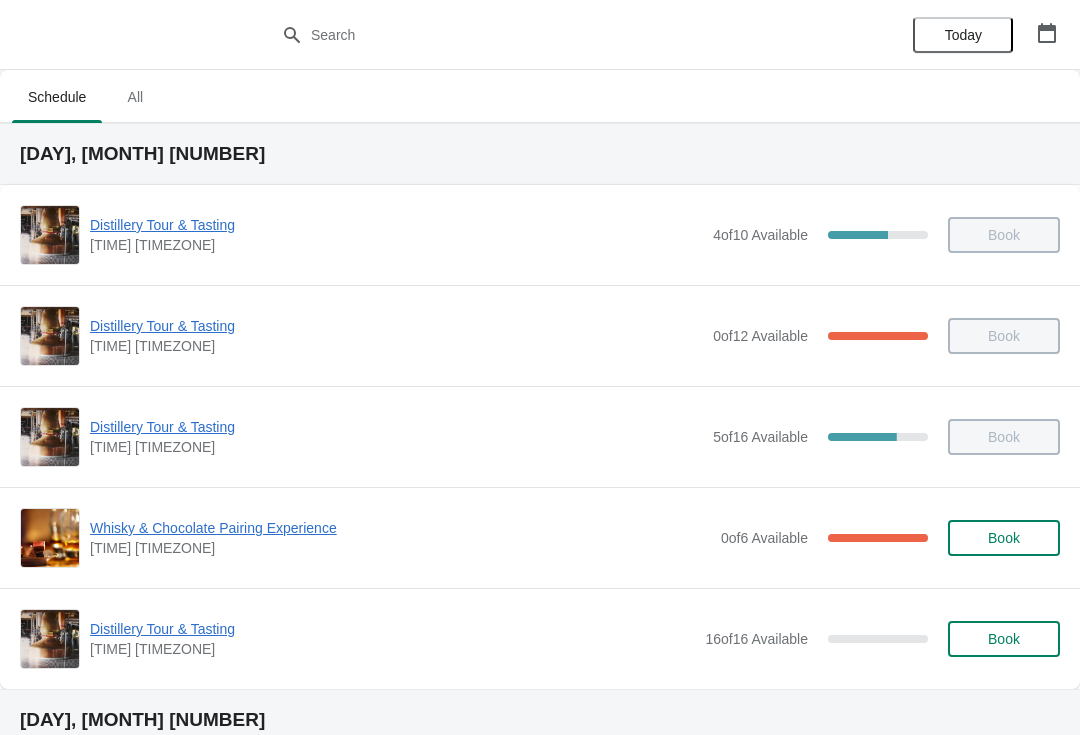 click 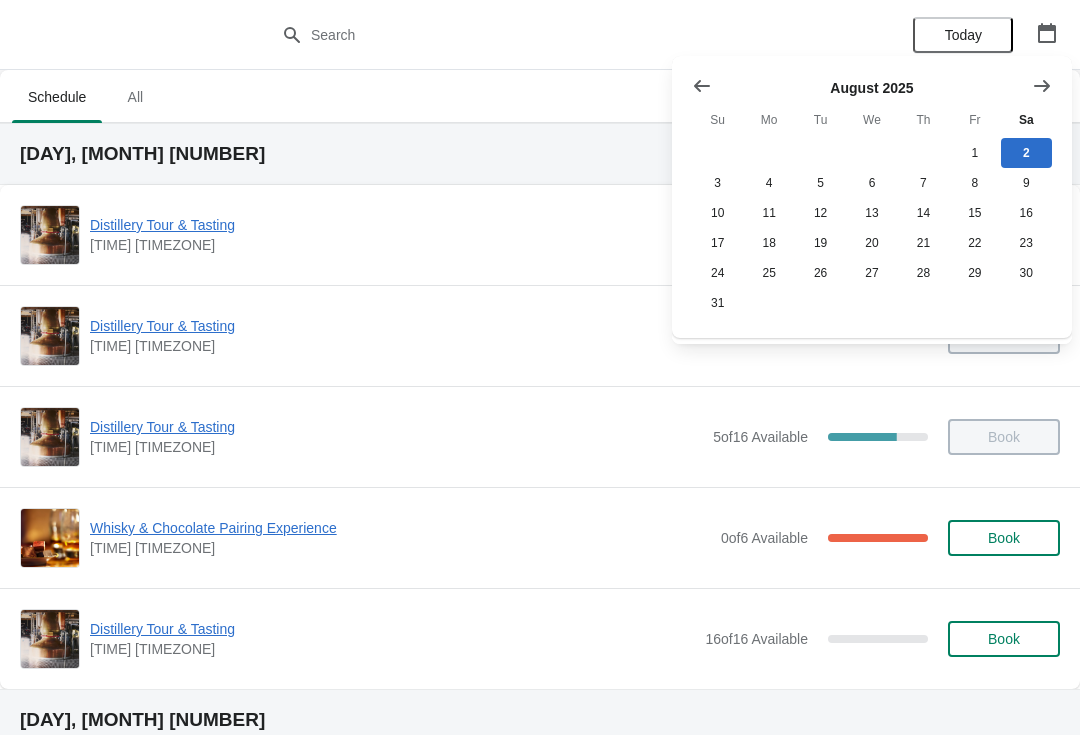 click 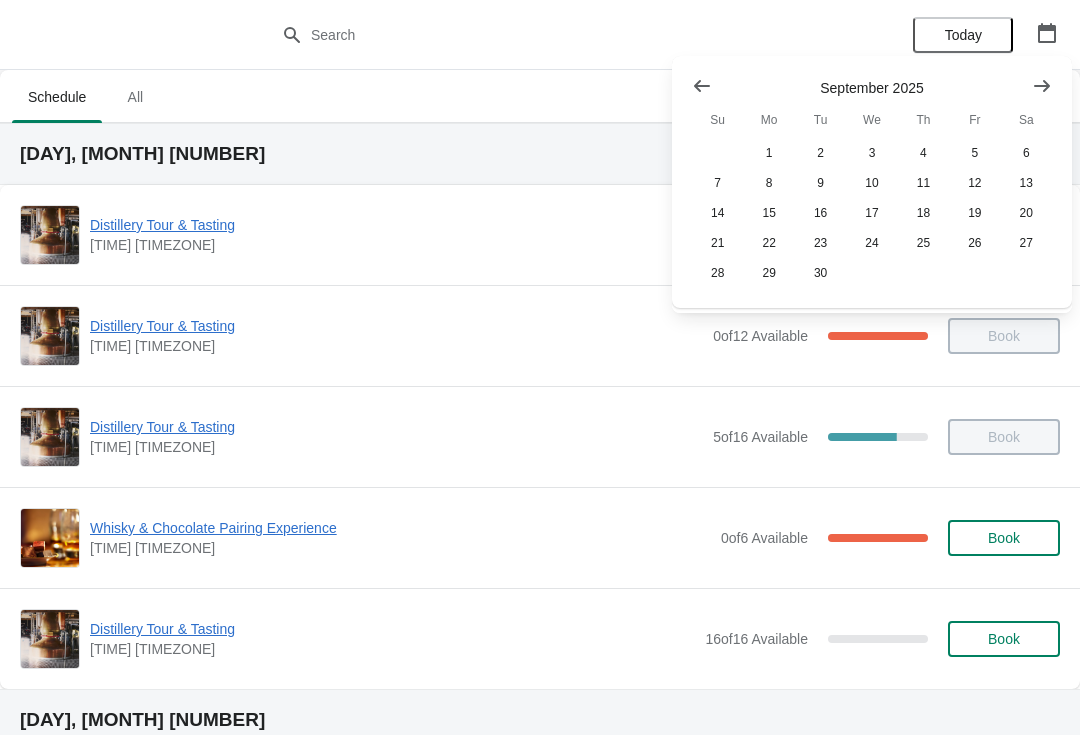 click 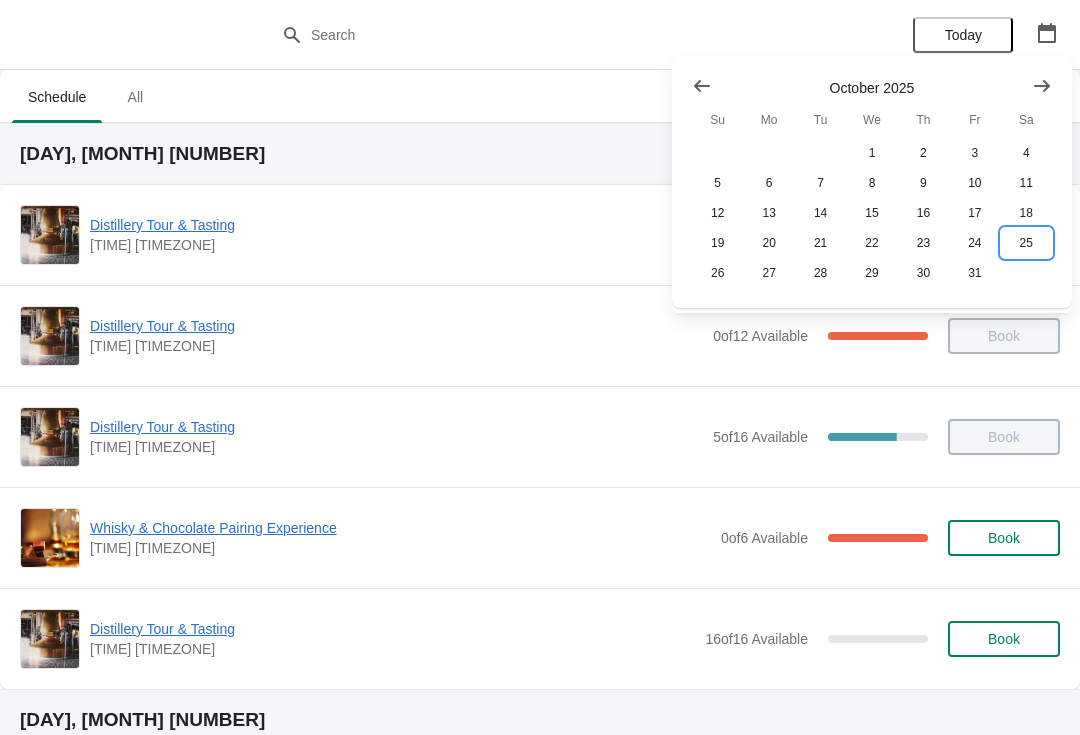 click on "25" at bounding box center [1026, 243] 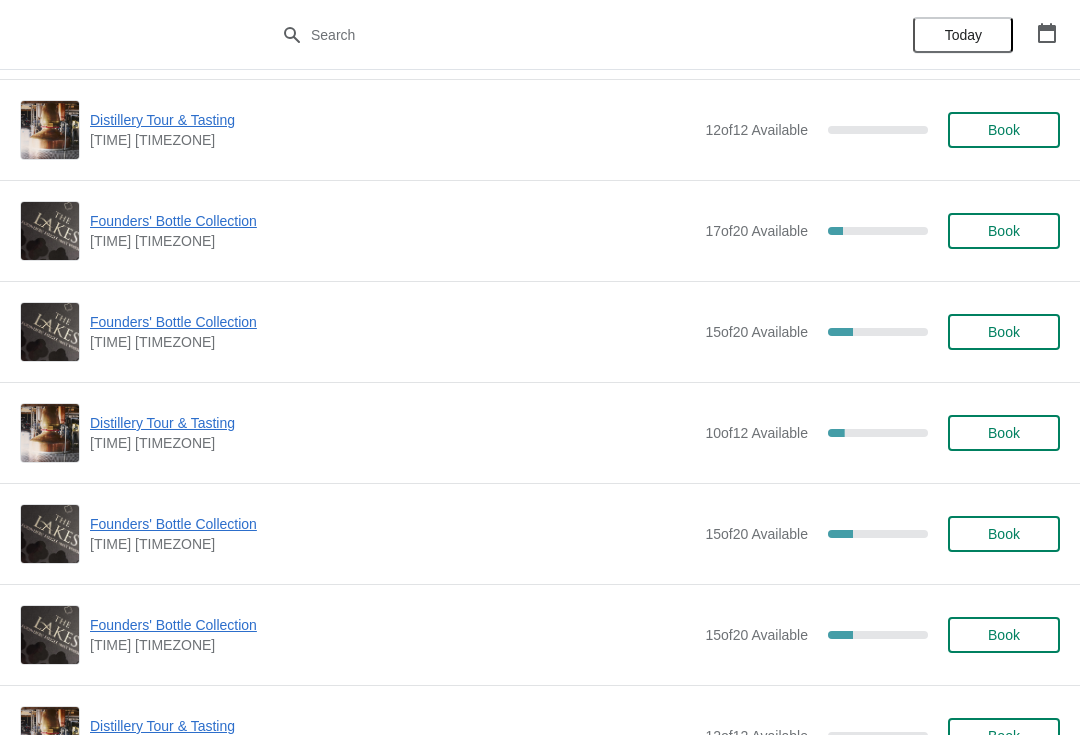 scroll, scrollTop: 1318, scrollLeft: 0, axis: vertical 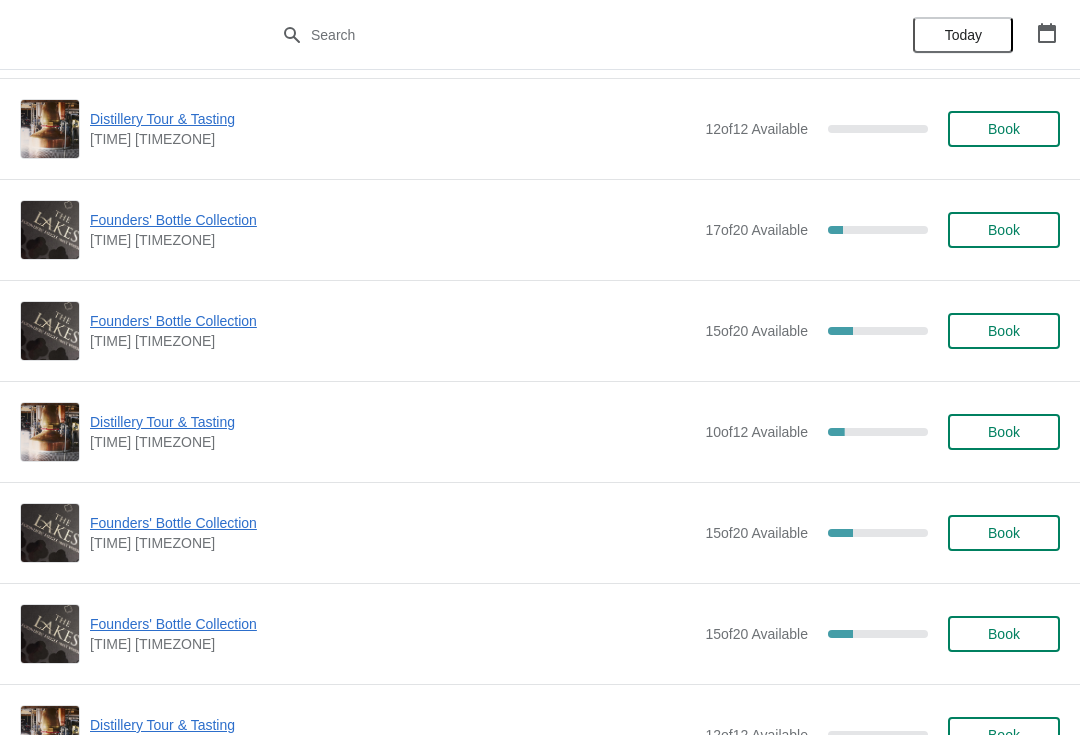 click on "Founders' Bottle Collection" at bounding box center (392, 321) 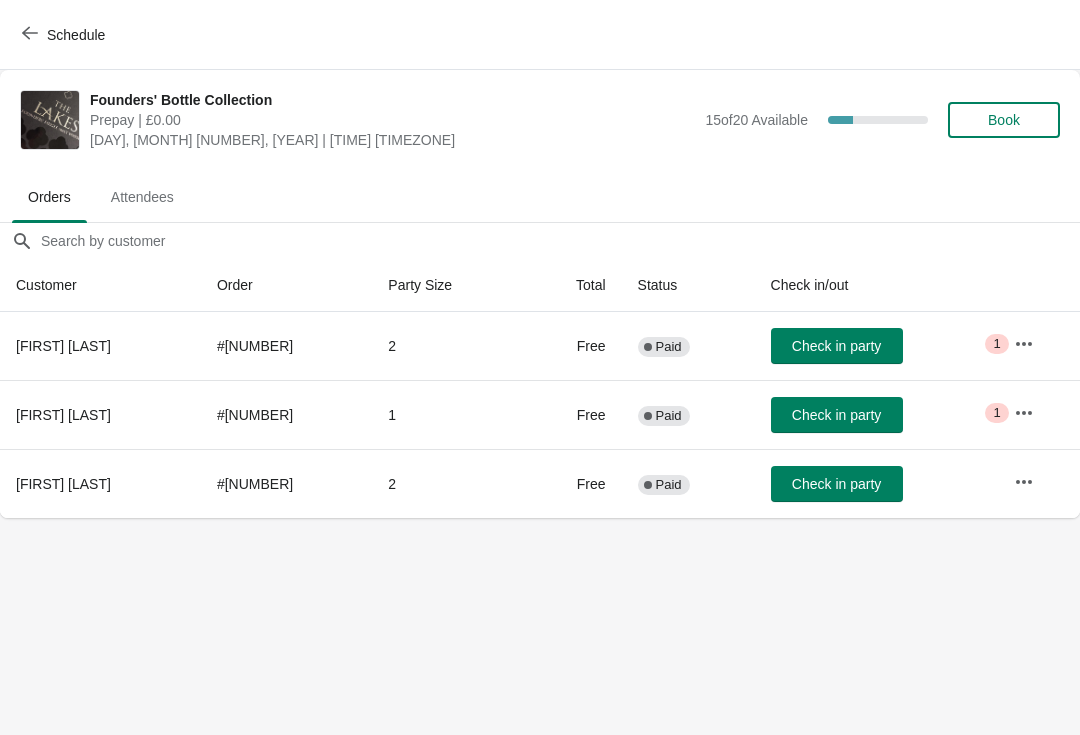 click at bounding box center (1024, 482) 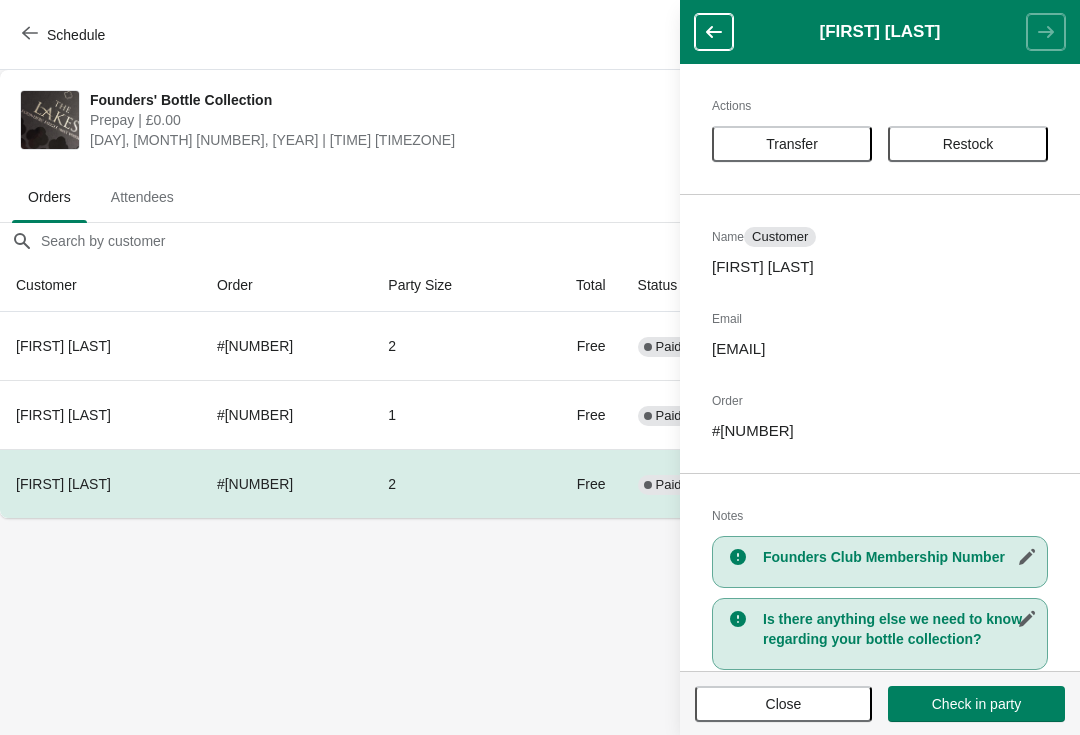 click 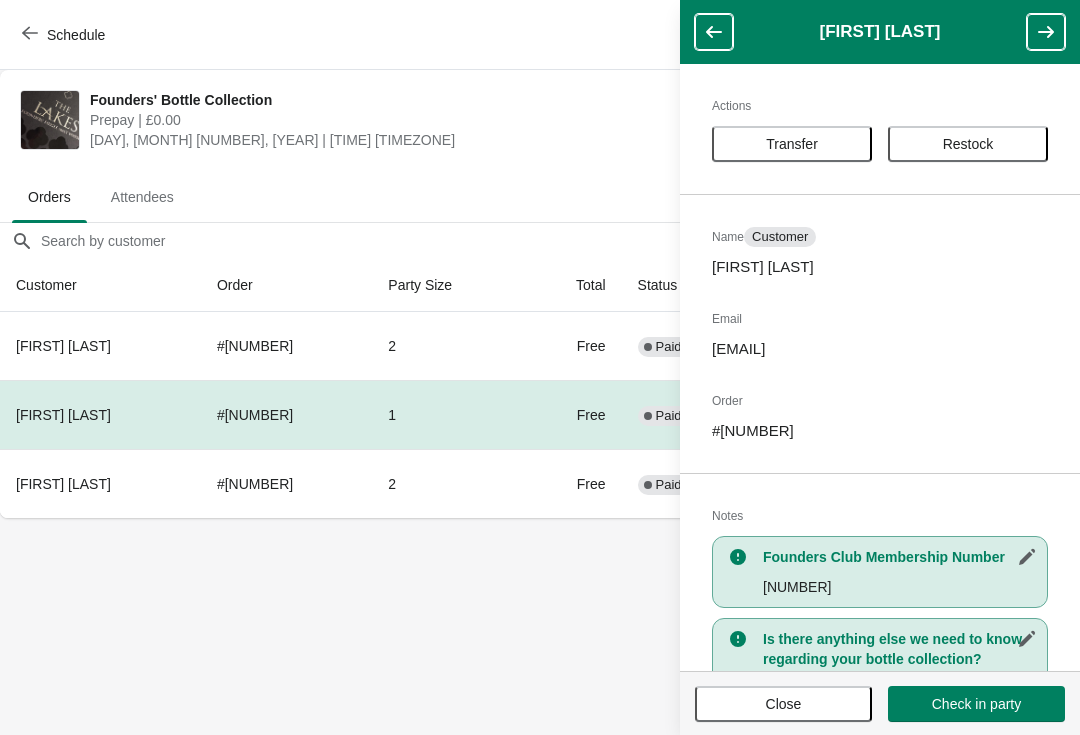 click on "2" at bounding box center (448, 483) 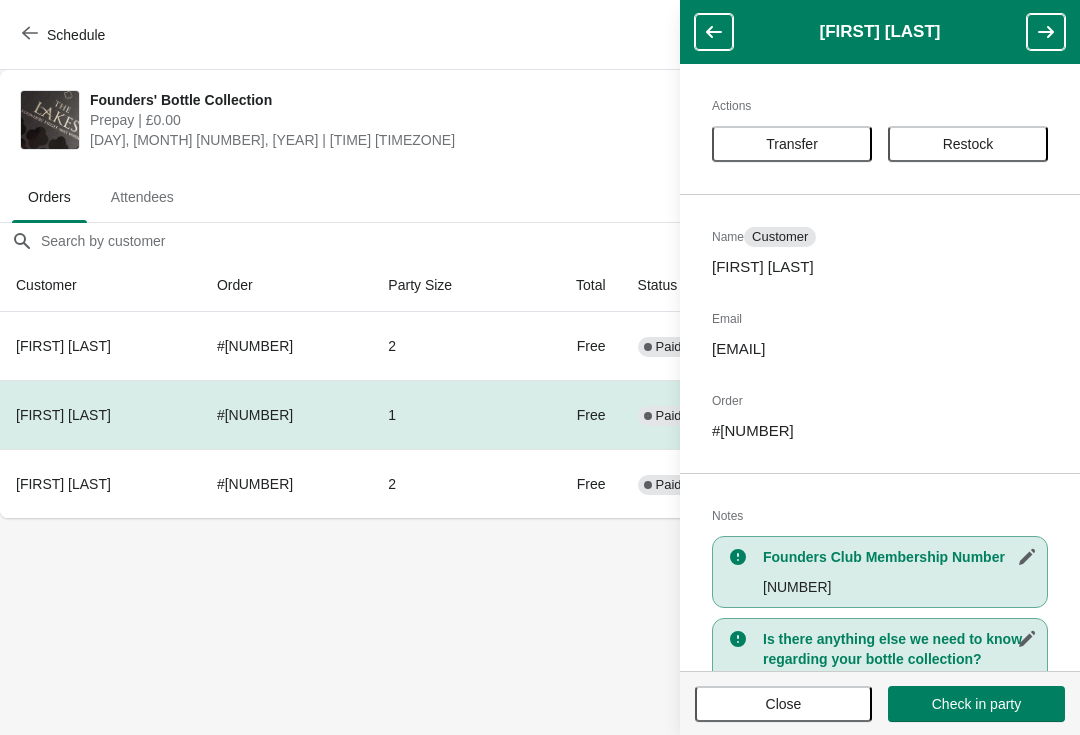 click at bounding box center [714, 32] 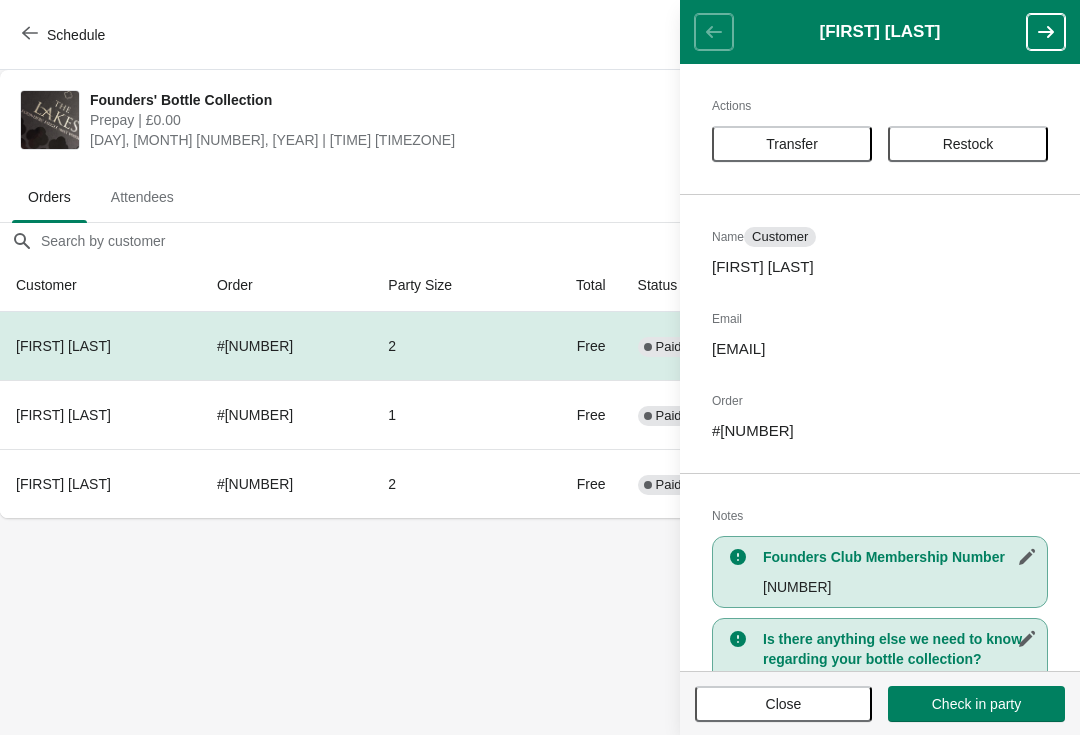 click on "Close" at bounding box center [783, 704] 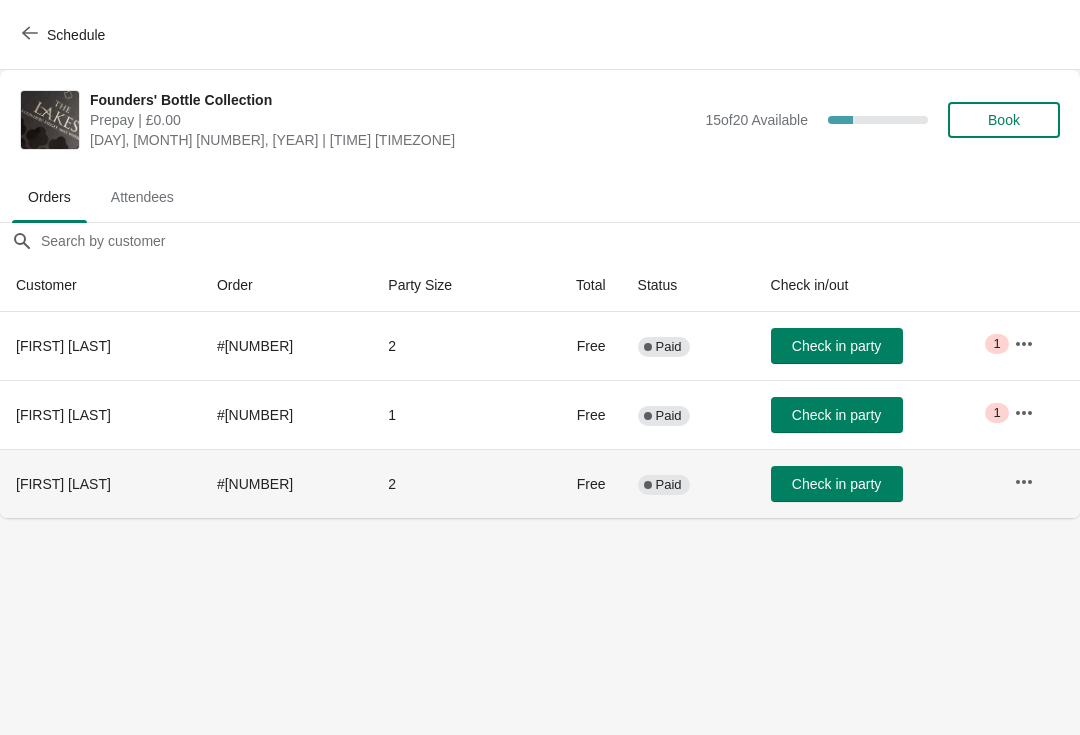 click on "Paid" at bounding box center [669, 485] 